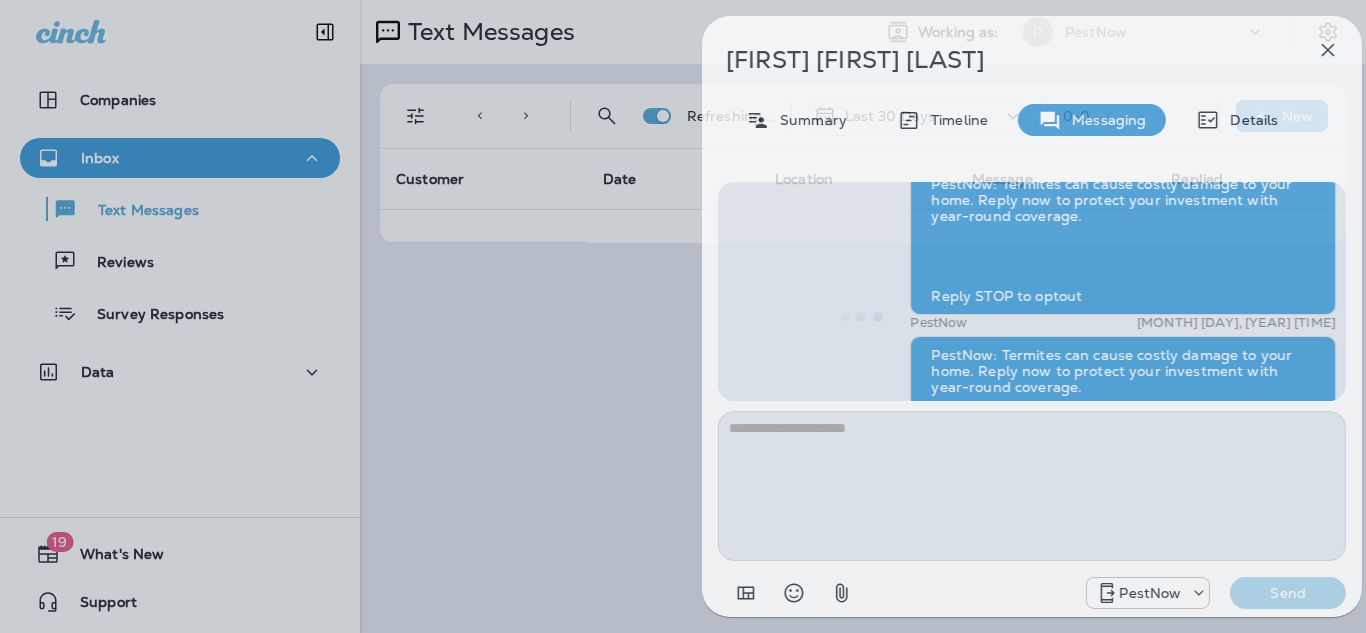 scroll, scrollTop: 0, scrollLeft: 0, axis: both 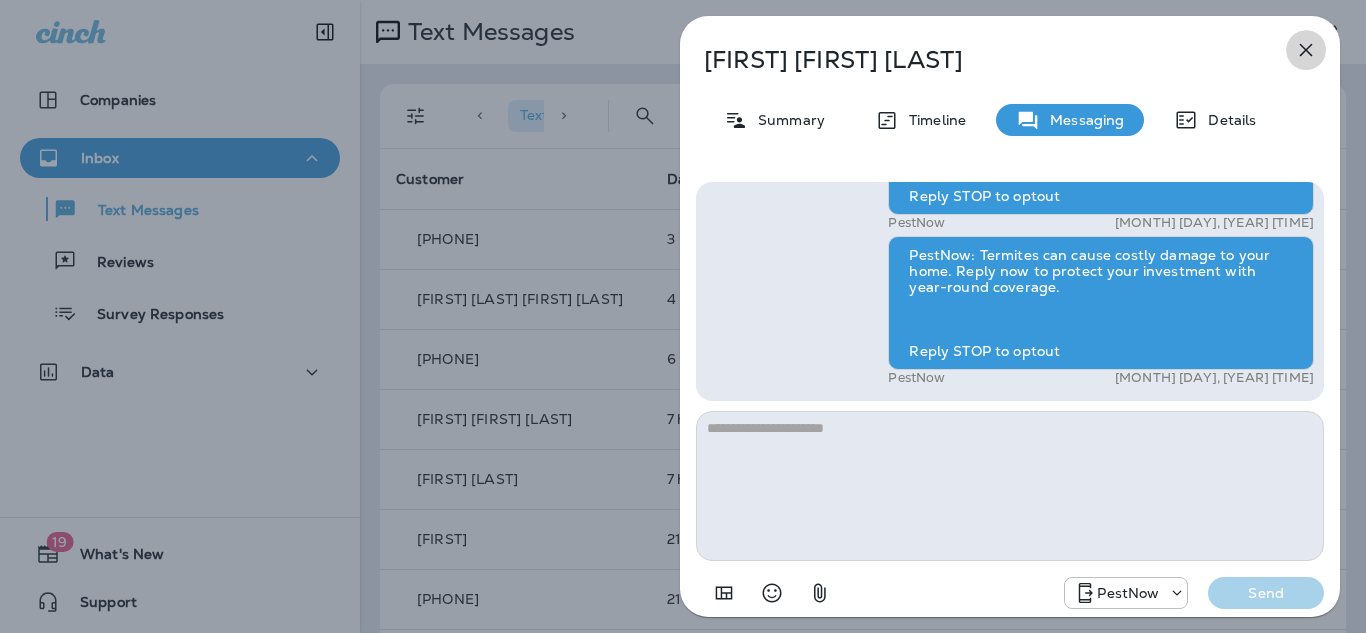 click 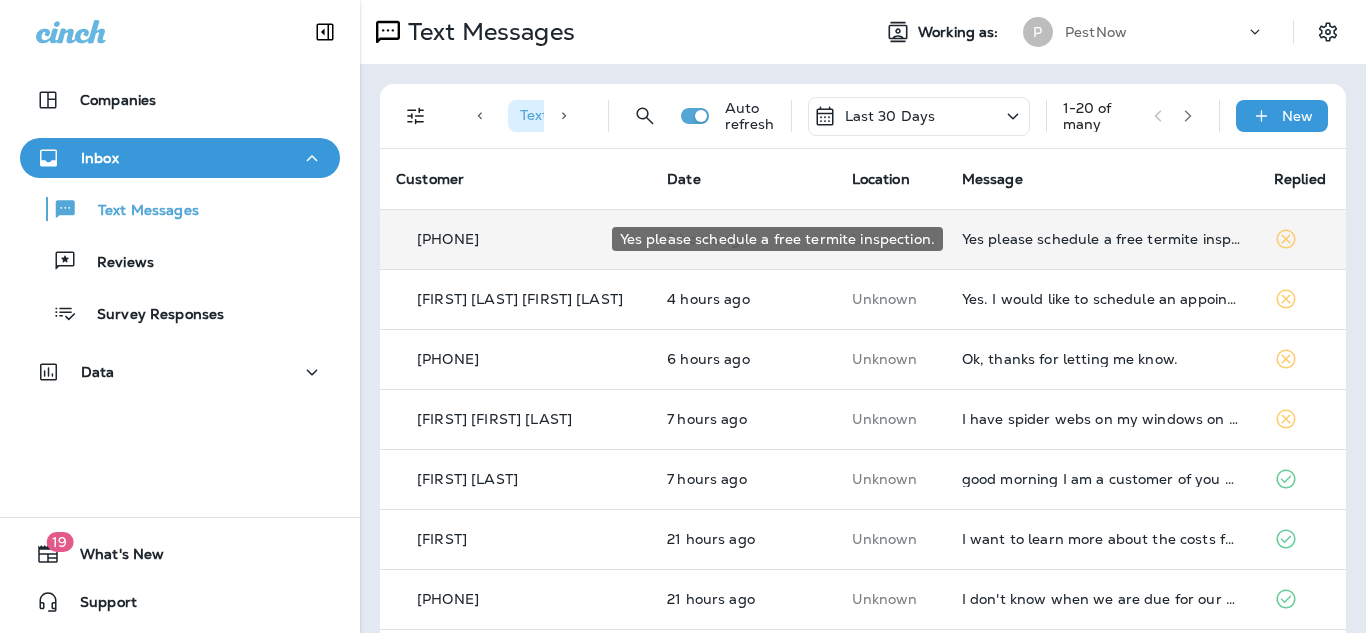 click on "Yes please schedule a free termite inspection." at bounding box center (1102, 239) 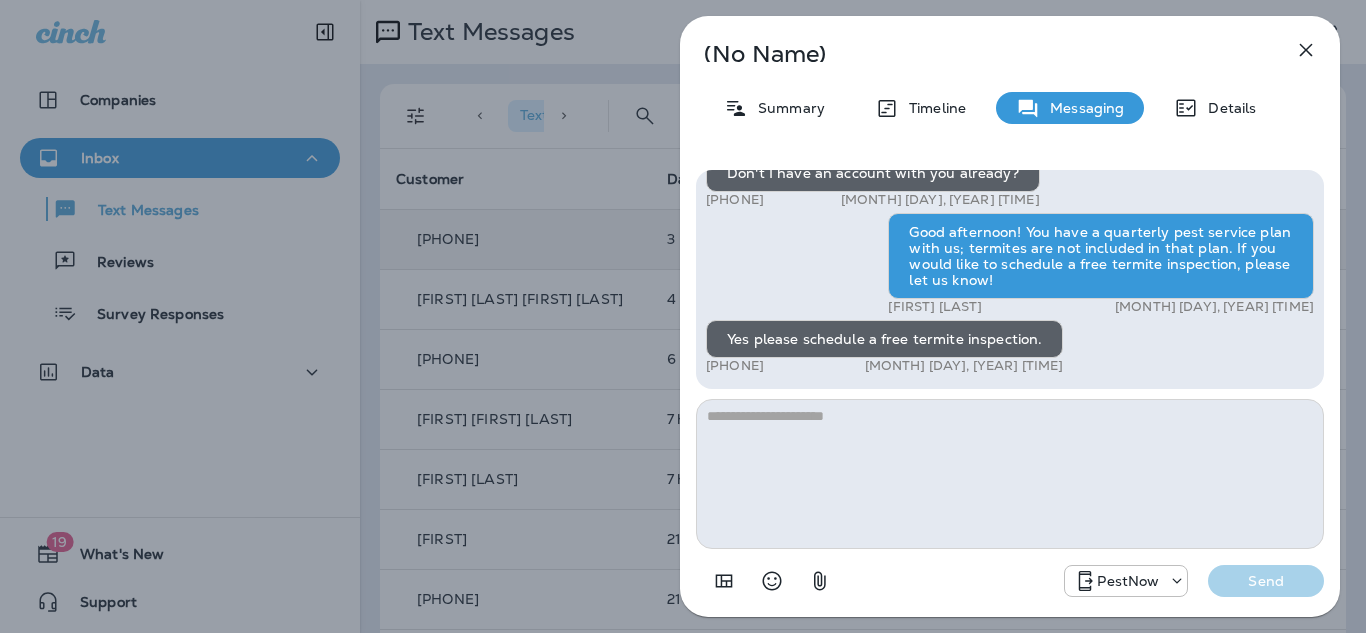 click 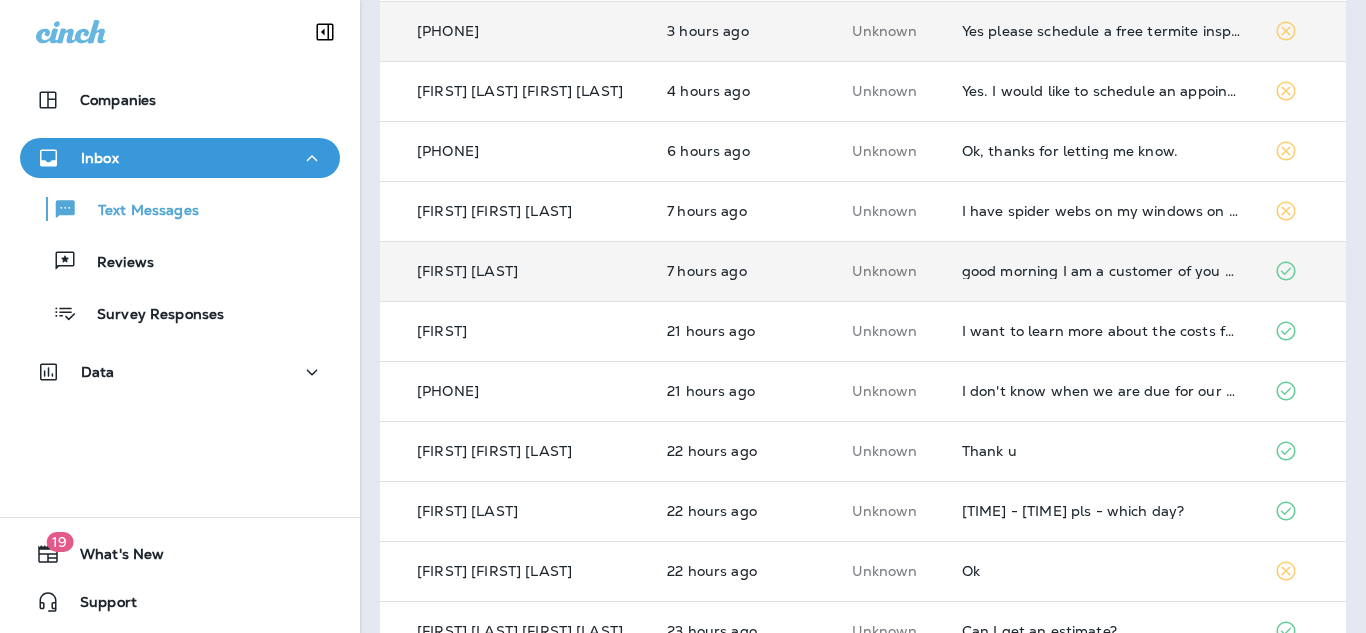 scroll, scrollTop: 209, scrollLeft: 0, axis: vertical 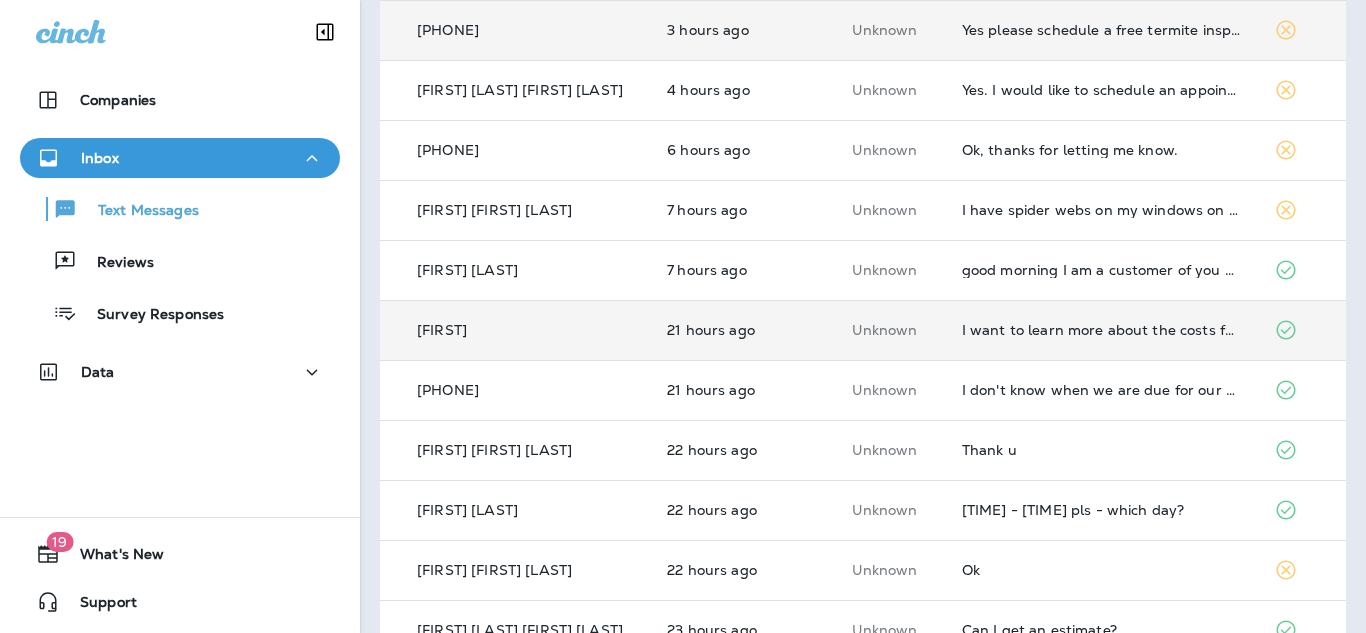 click on "I want to learn more about the costs for termite protection." at bounding box center (1102, 330) 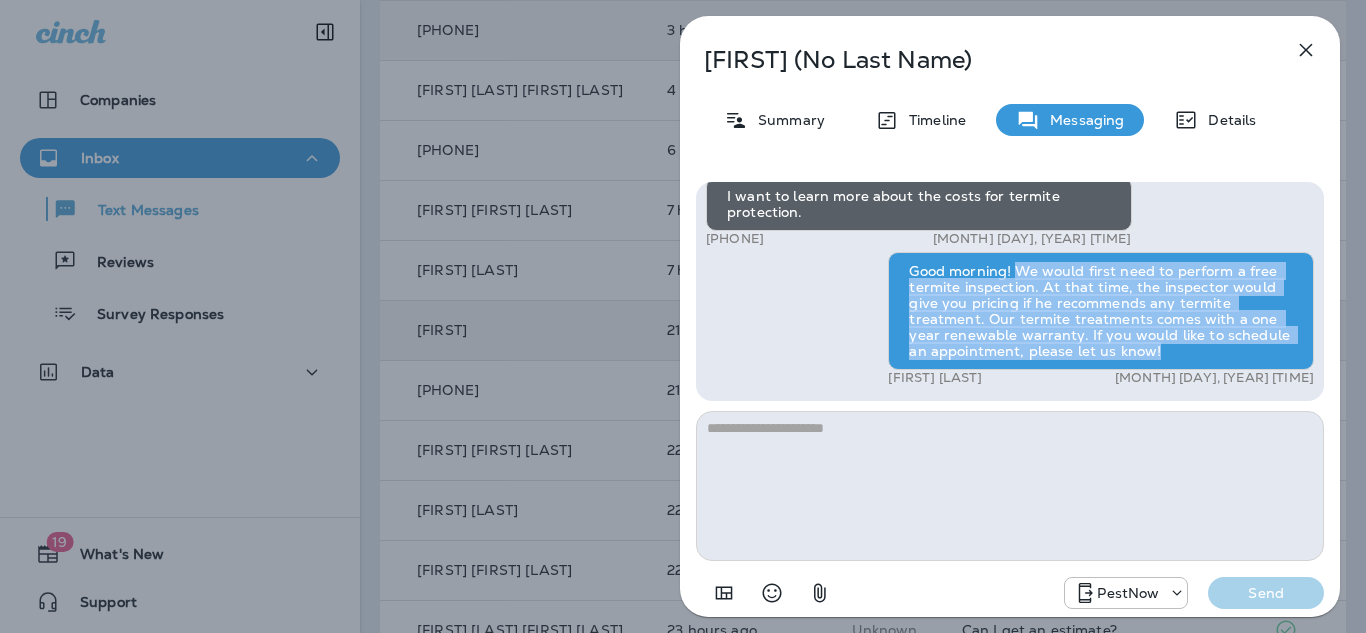 drag, startPoint x: 1014, startPoint y: 267, endPoint x: 1181, endPoint y: 360, distance: 191.14915 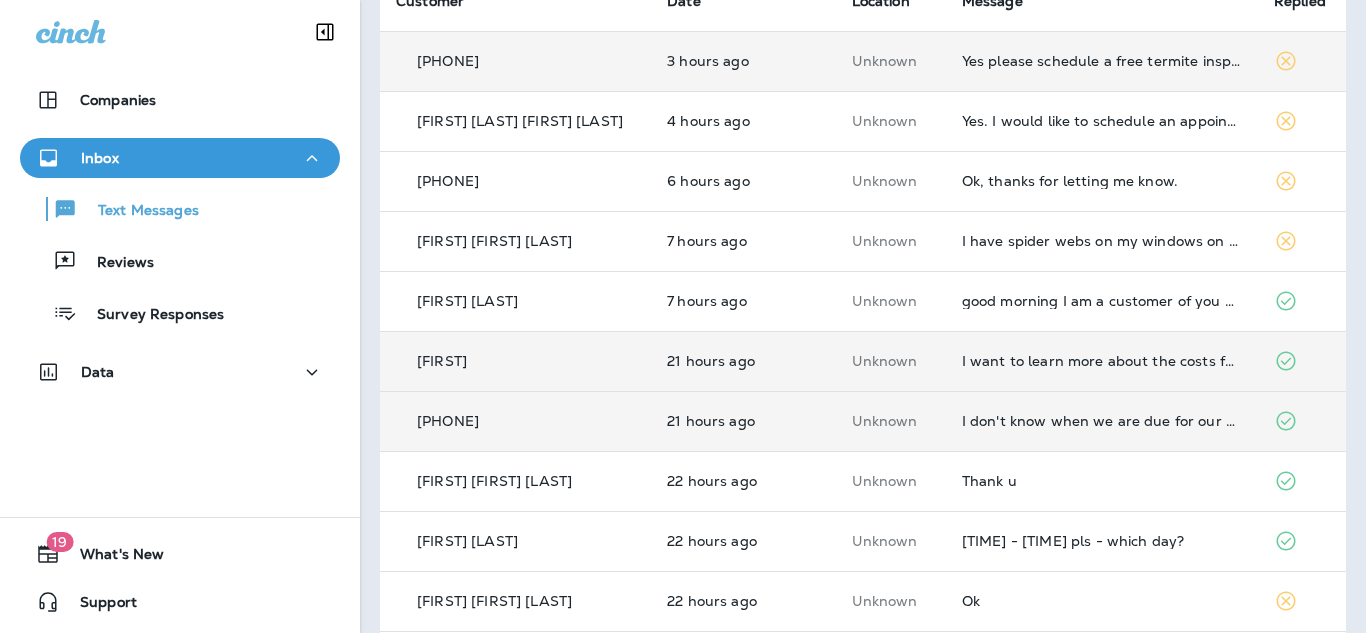 scroll, scrollTop: 0, scrollLeft: 0, axis: both 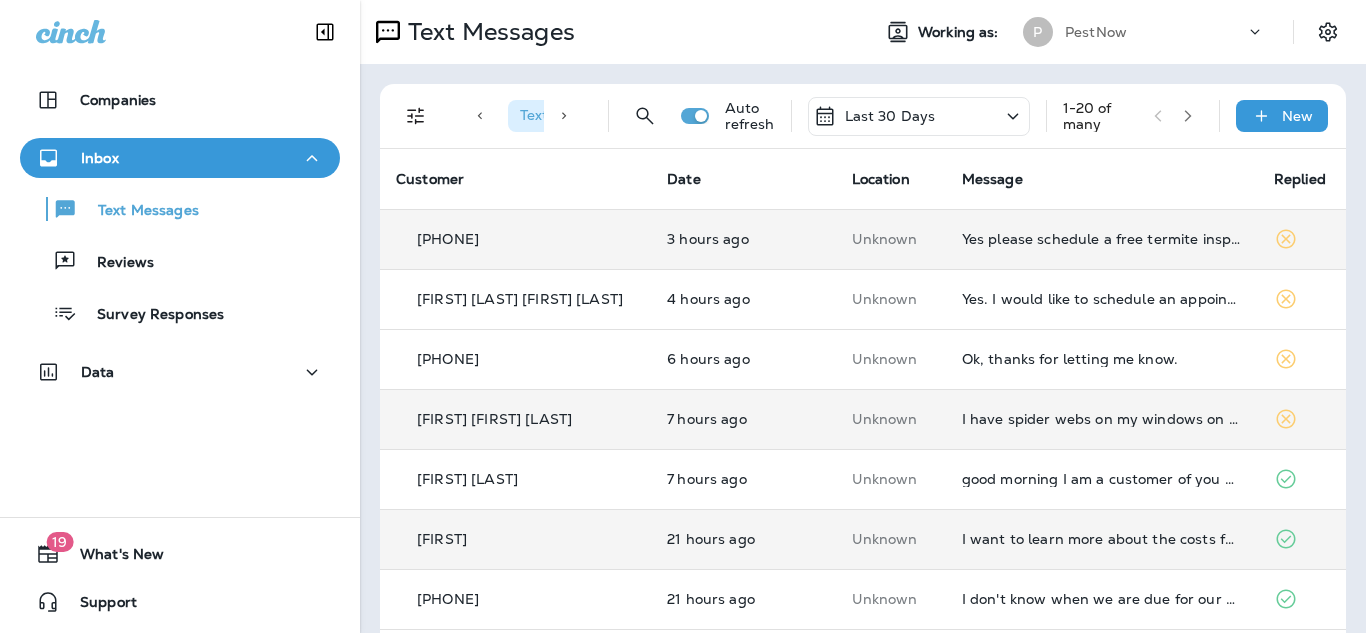 click on "I have spider webs on my windows on the front of my house. Your agent came and did the first floor windows but didn't do any of the second floor ones" at bounding box center [1102, 419] 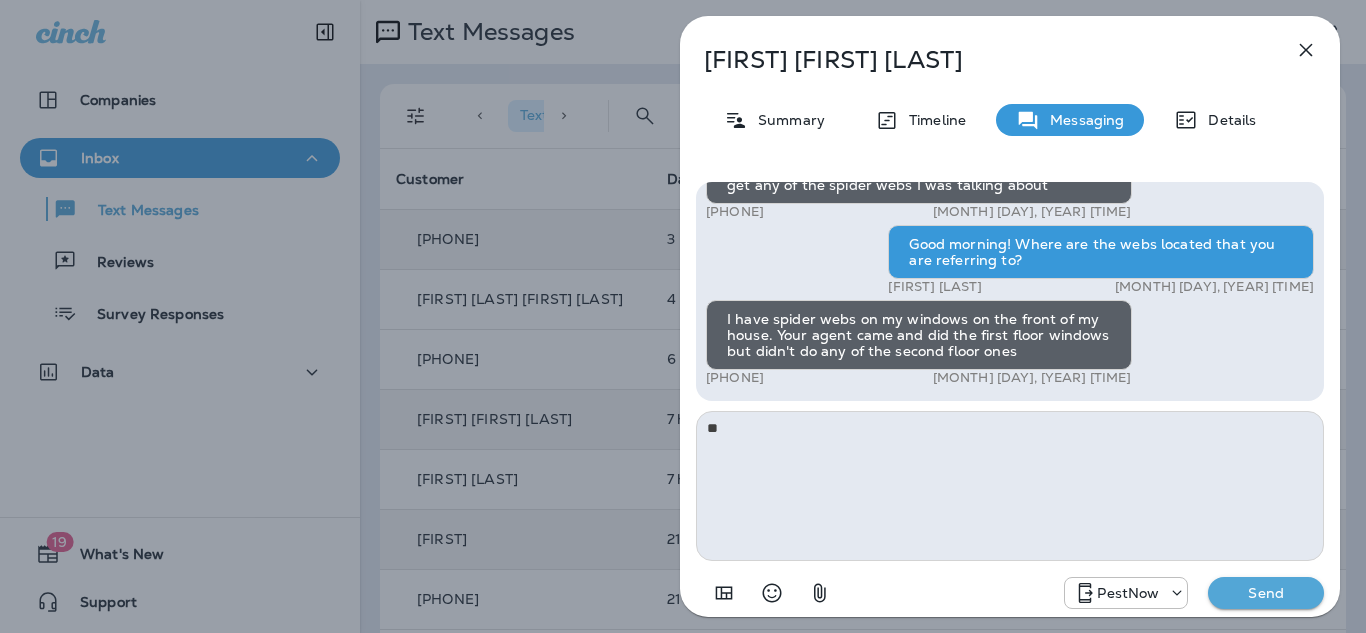 type on "*" 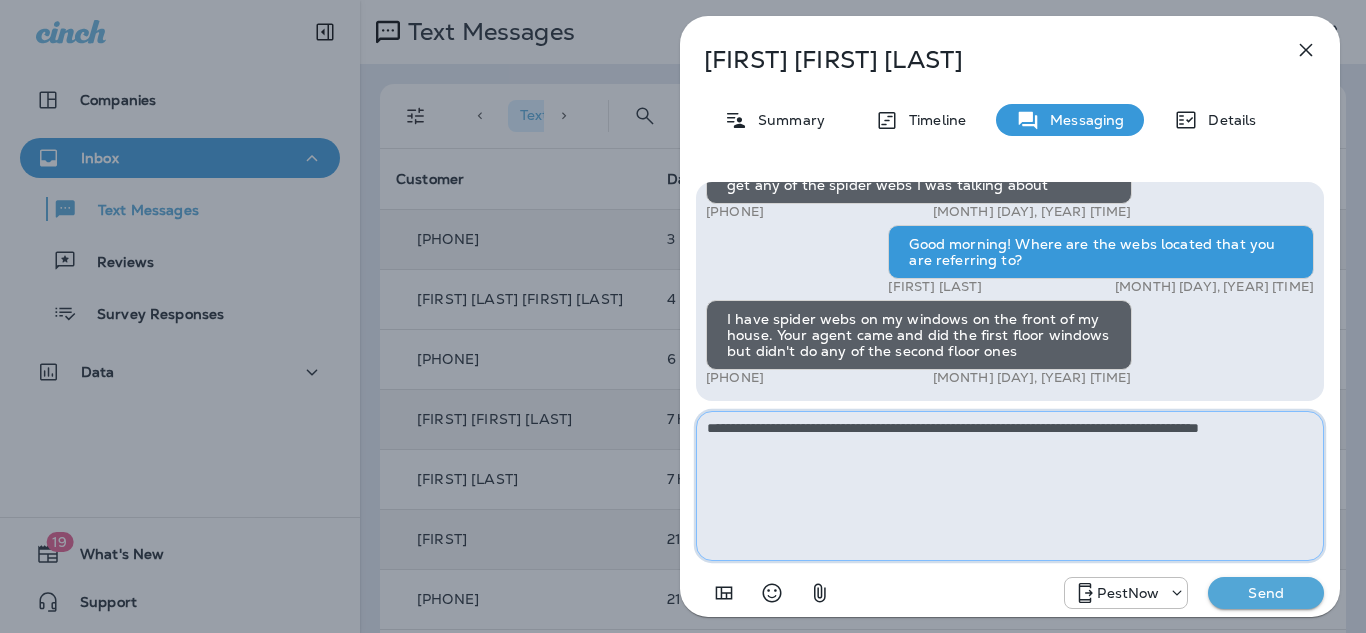 click on "**********" at bounding box center [1010, 486] 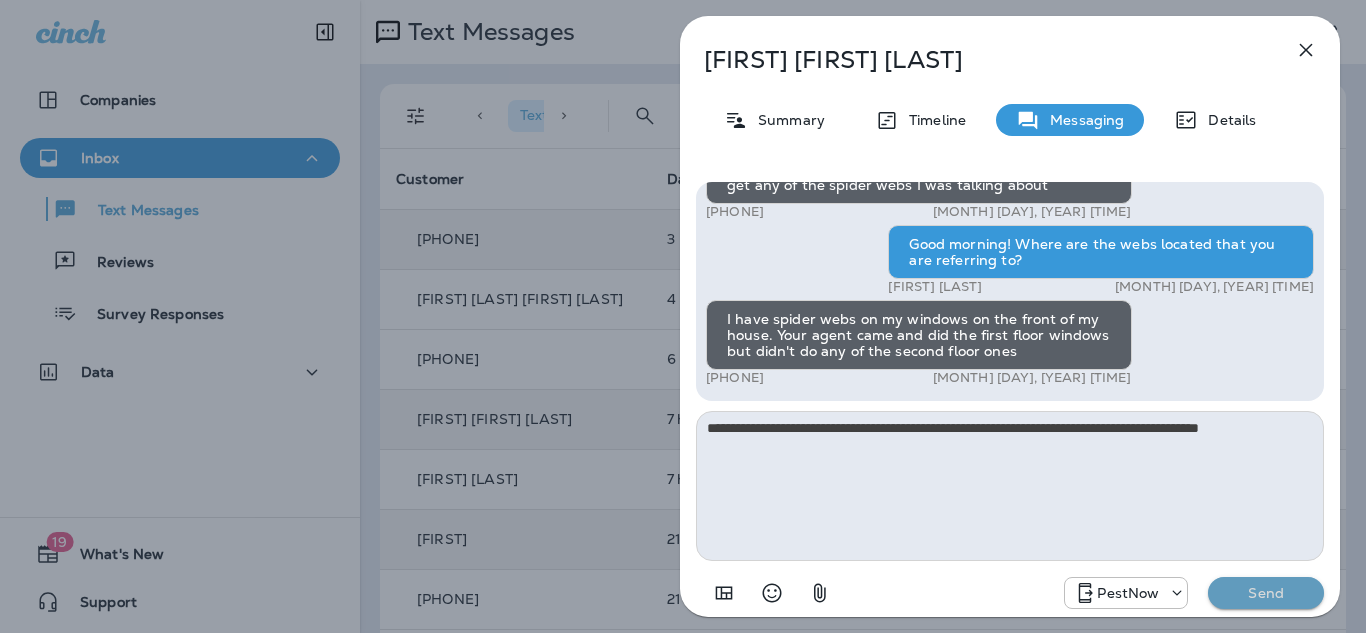click on "Send" at bounding box center (1266, 593) 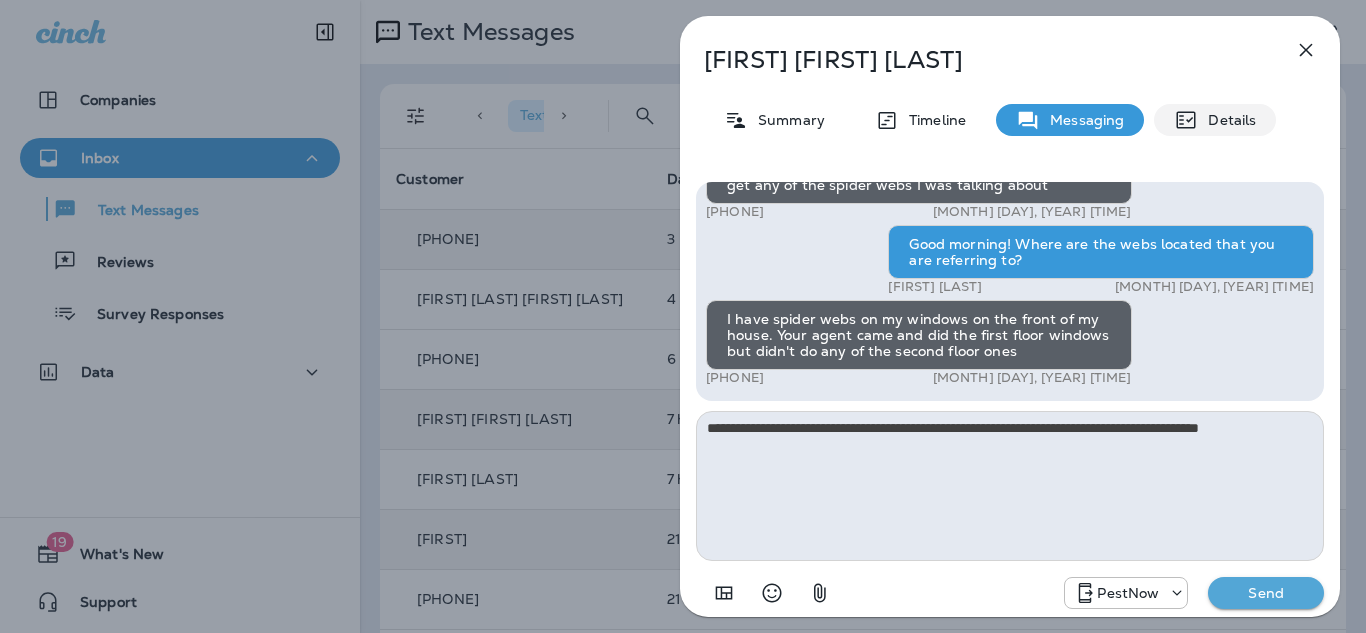 type 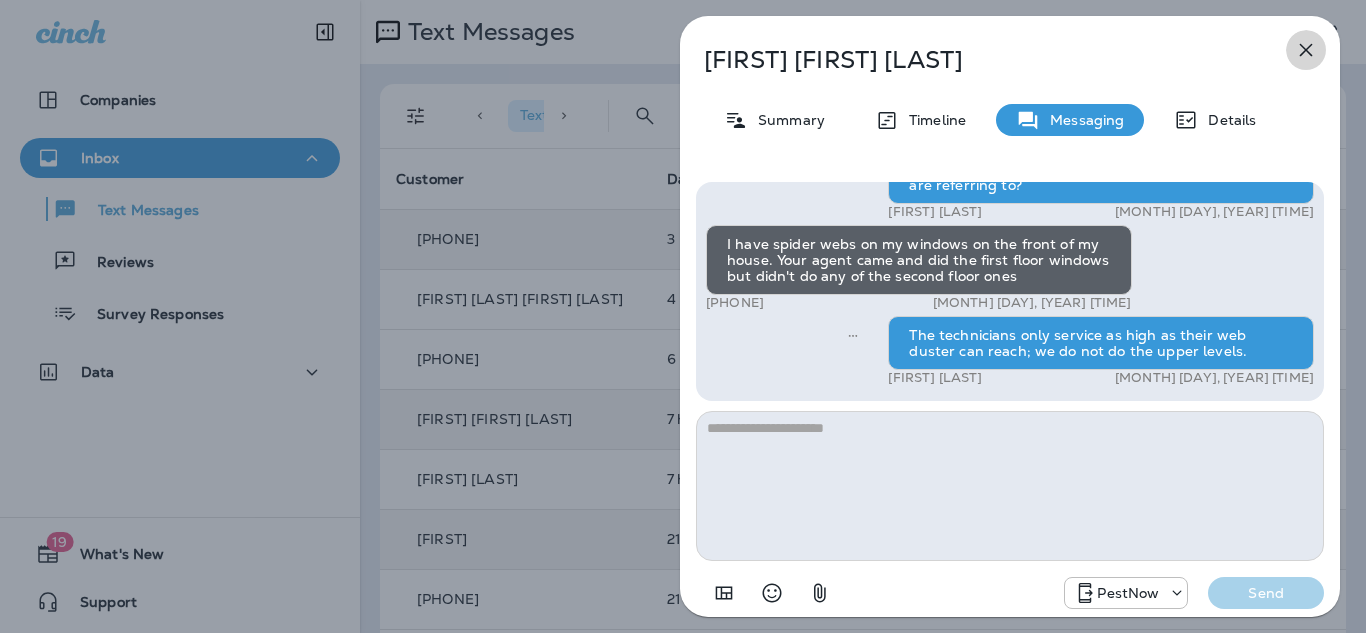 click 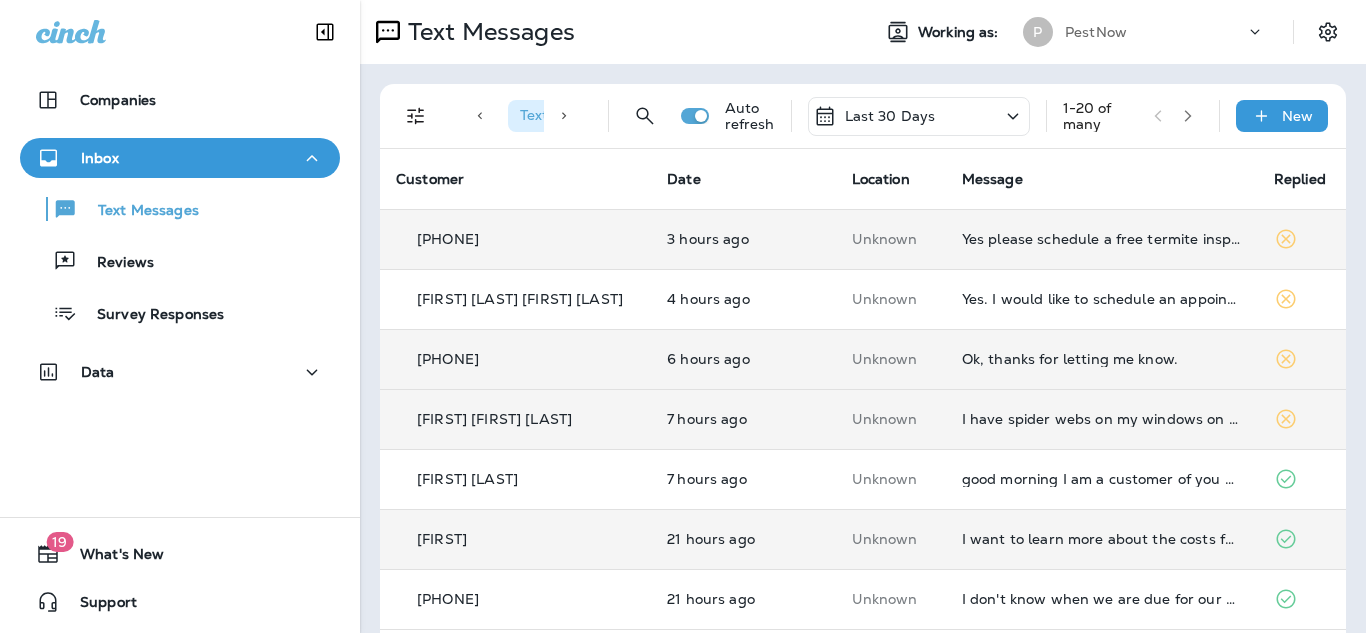 click on "Ok, thanks for letting me know." at bounding box center [1102, 359] 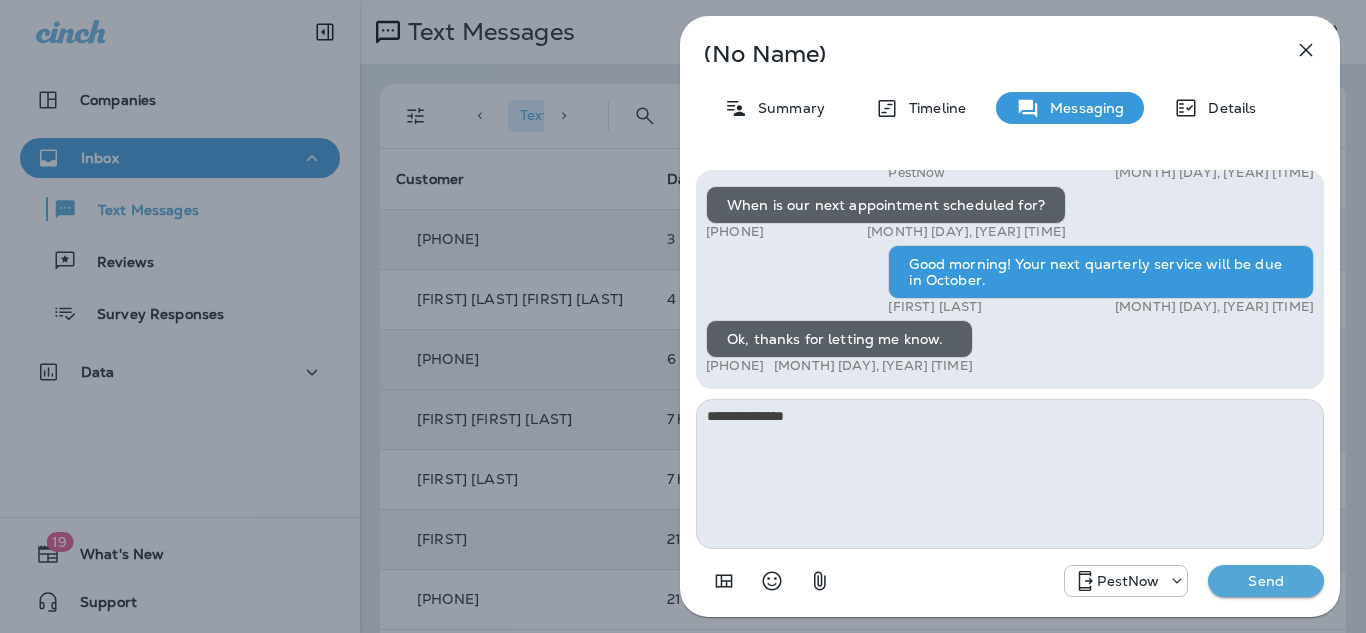type on "**********" 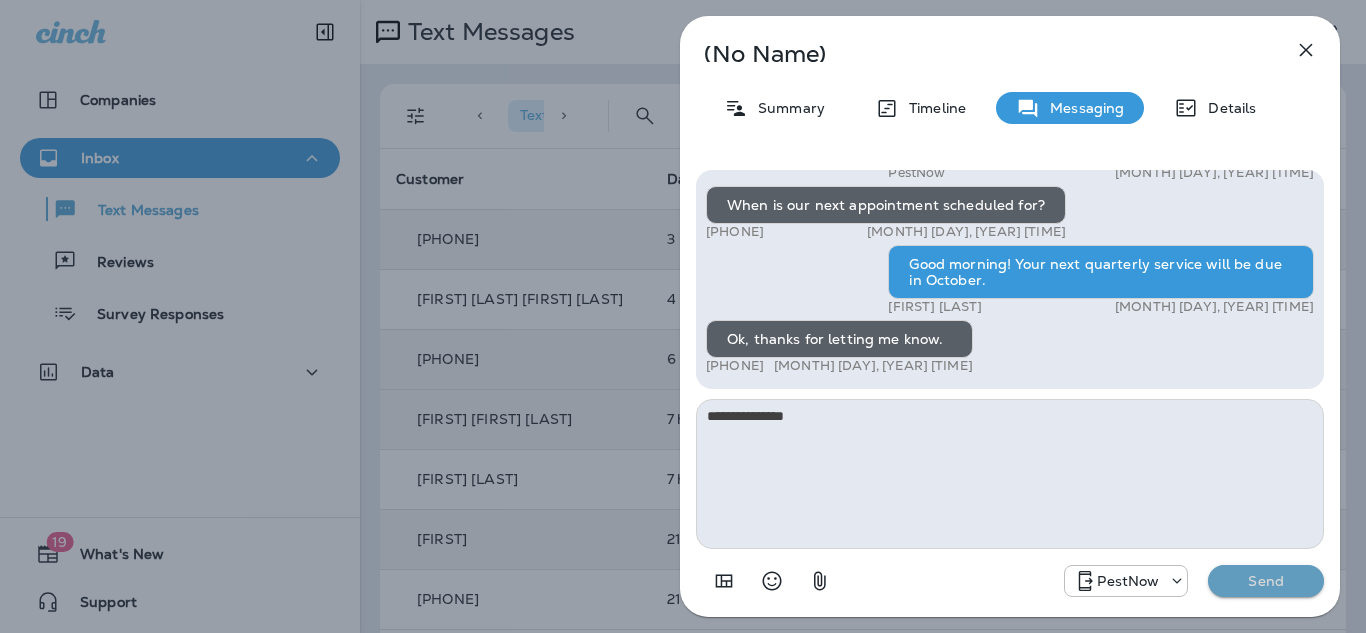click on "Send" at bounding box center [1266, 581] 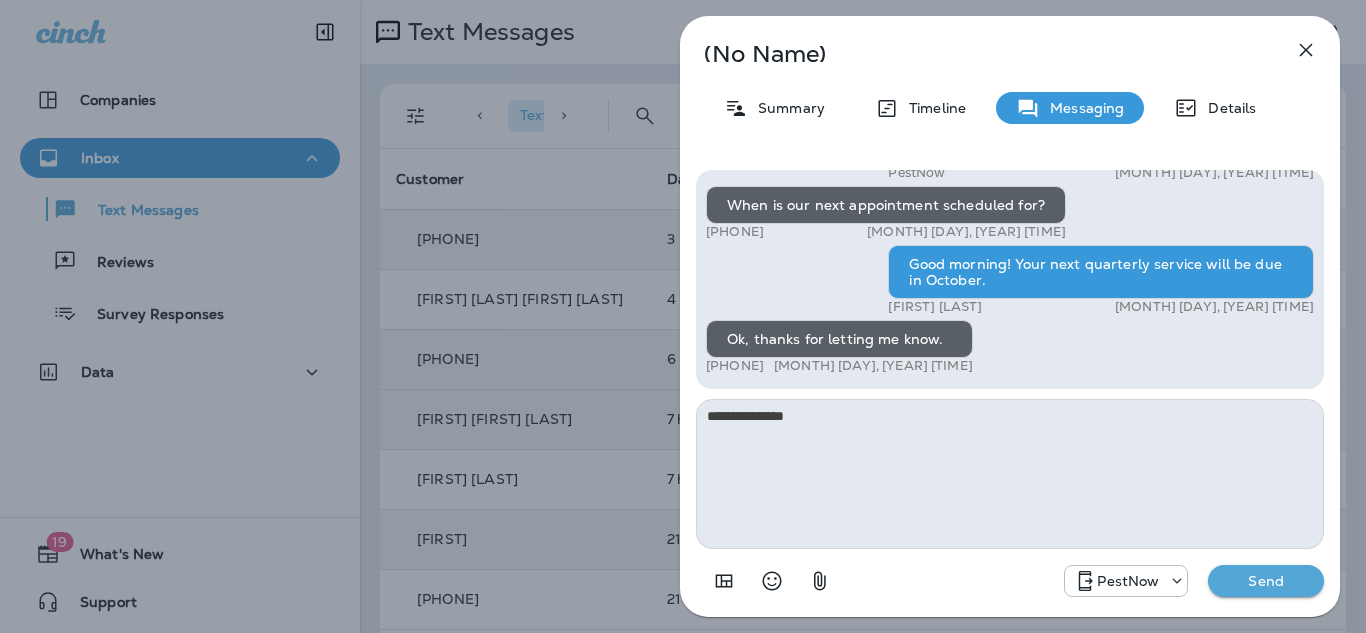 type 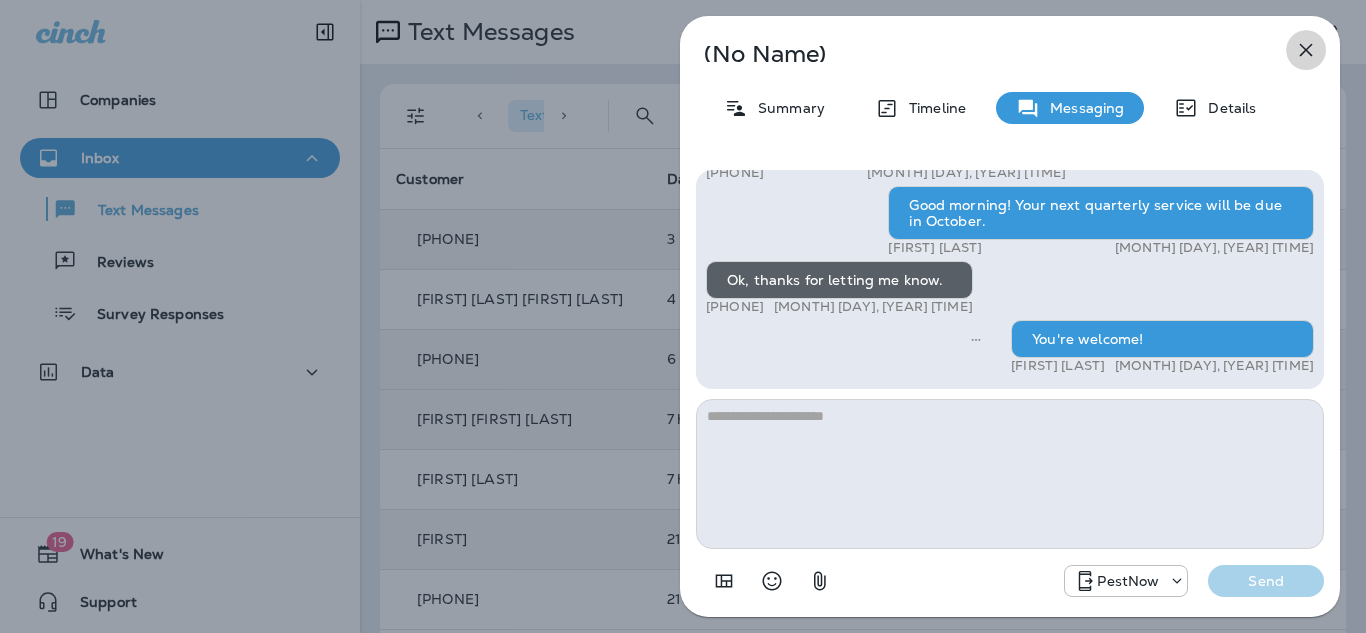 click 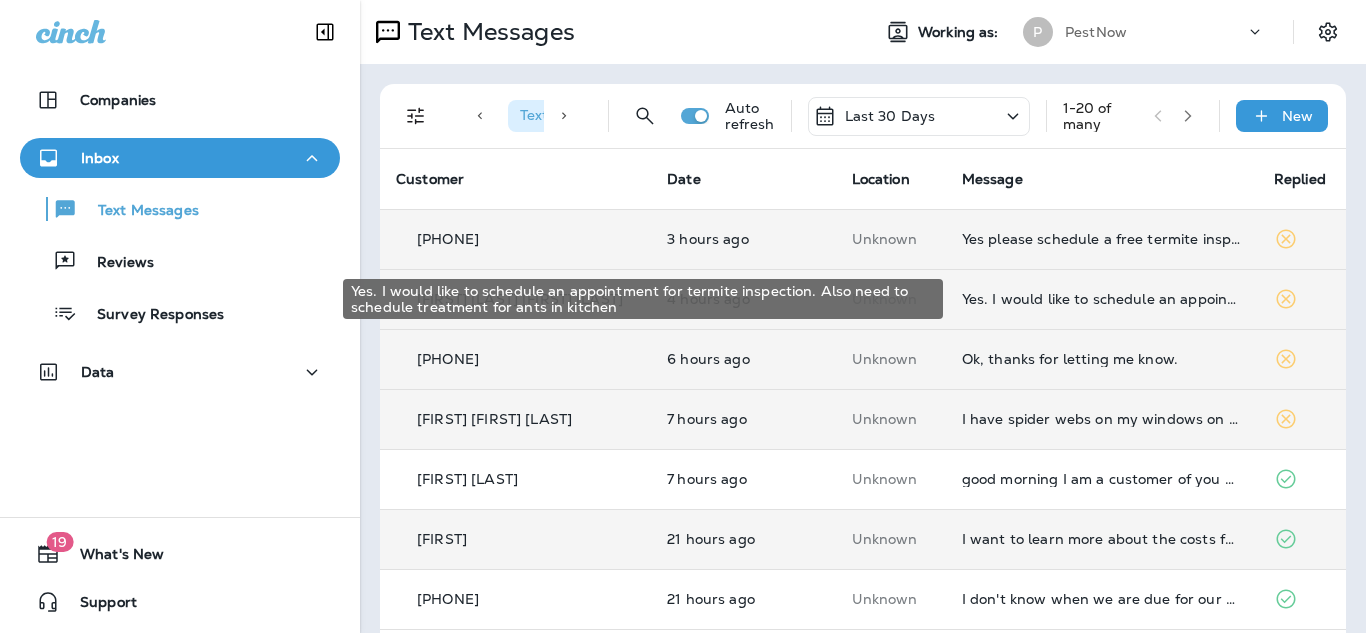 click on "Yes.  I would like to schedule an appointment for termite inspection.
Also need to schedule treatment for ants in kitchen" at bounding box center (1102, 299) 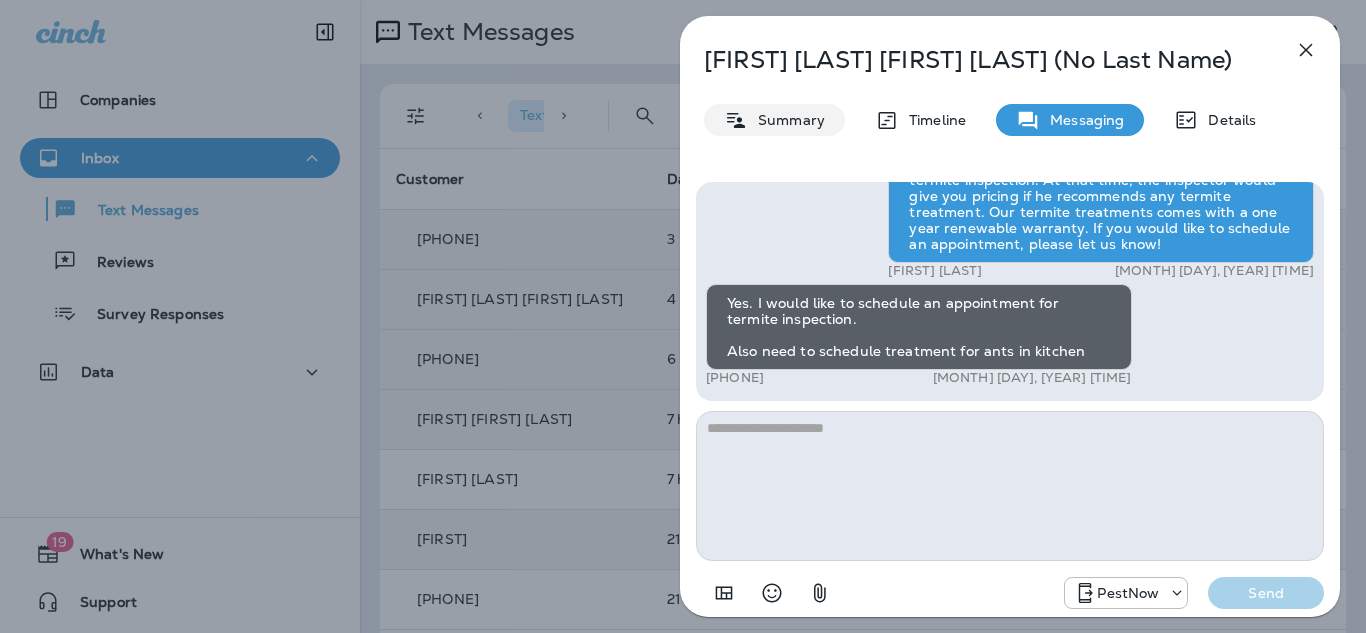 click on "Summary" at bounding box center (786, 120) 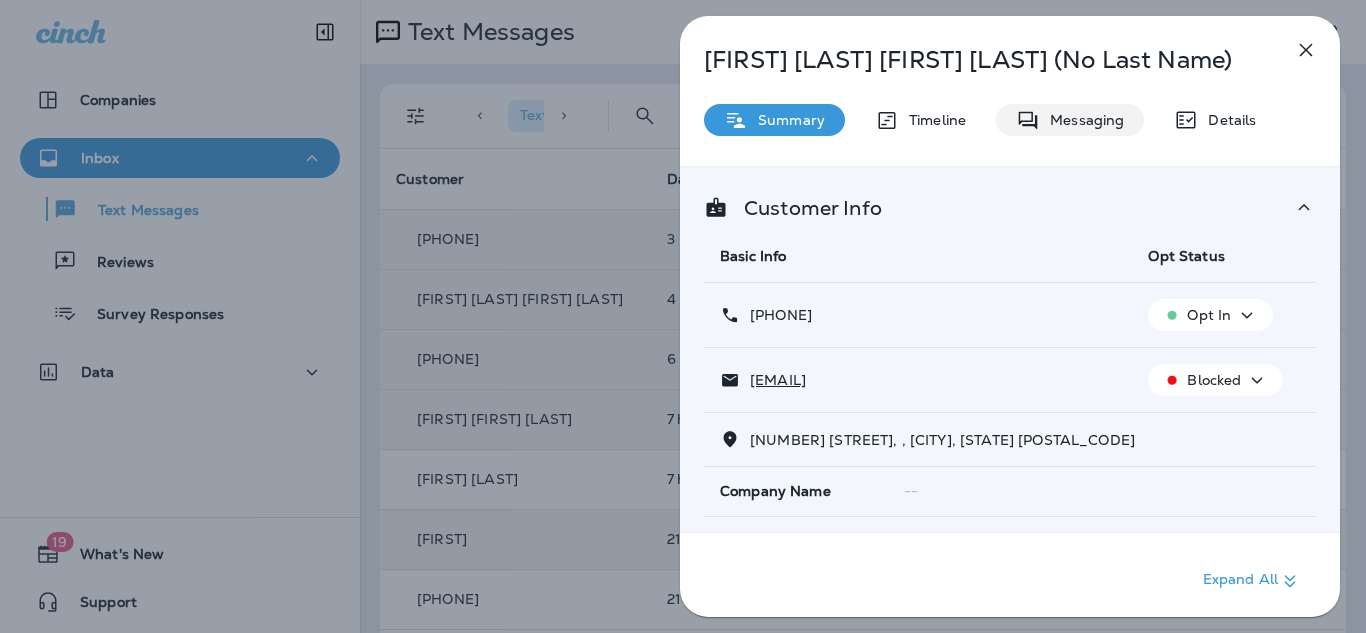 click on "Messaging" at bounding box center [1082, 120] 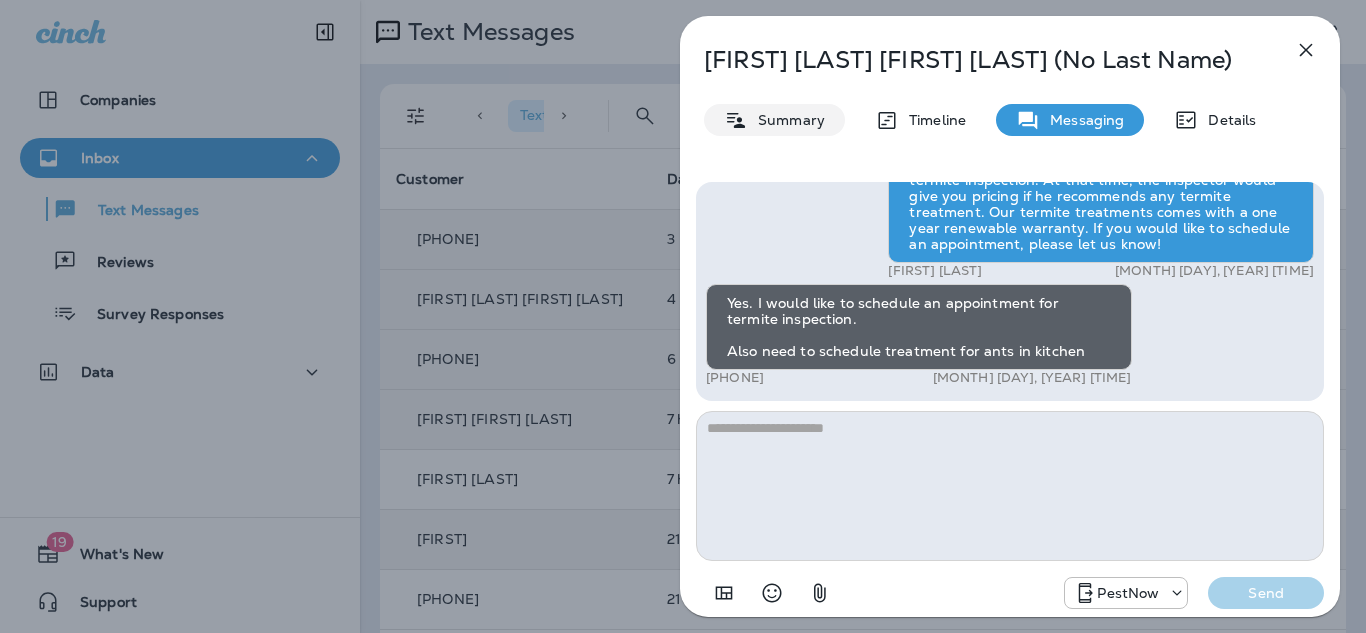 click on "Summary" at bounding box center (774, 120) 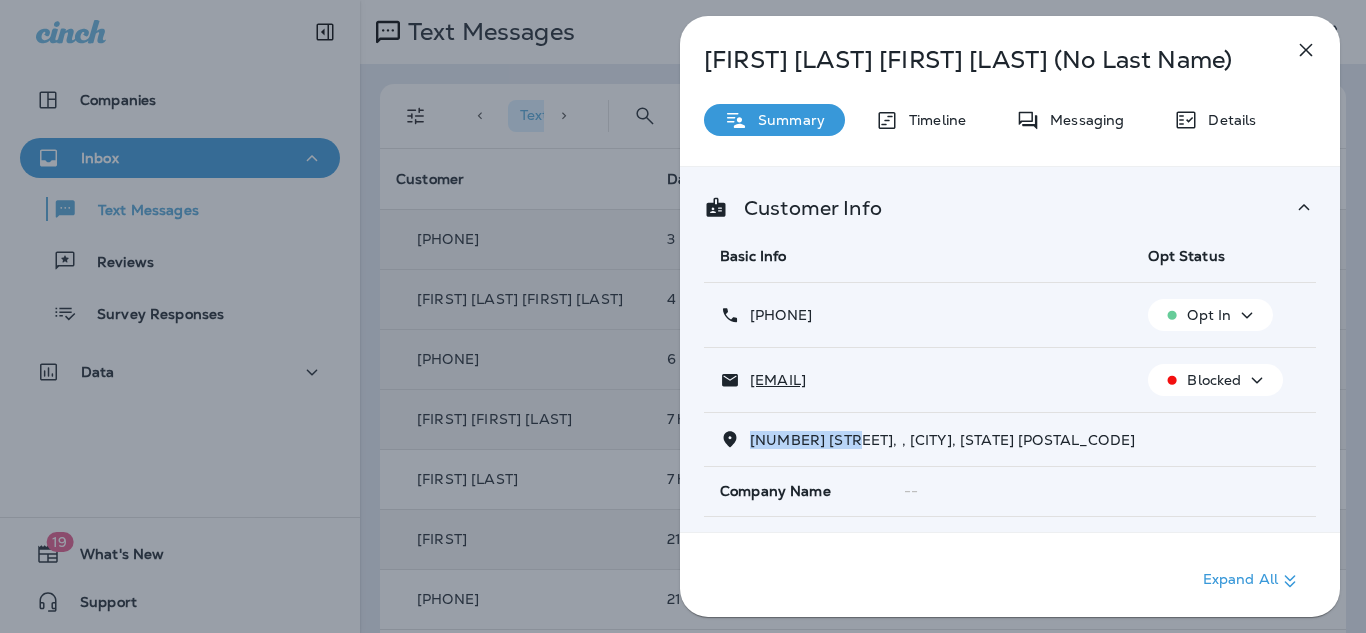 drag, startPoint x: 854, startPoint y: 434, endPoint x: 748, endPoint y: 443, distance: 106.381386 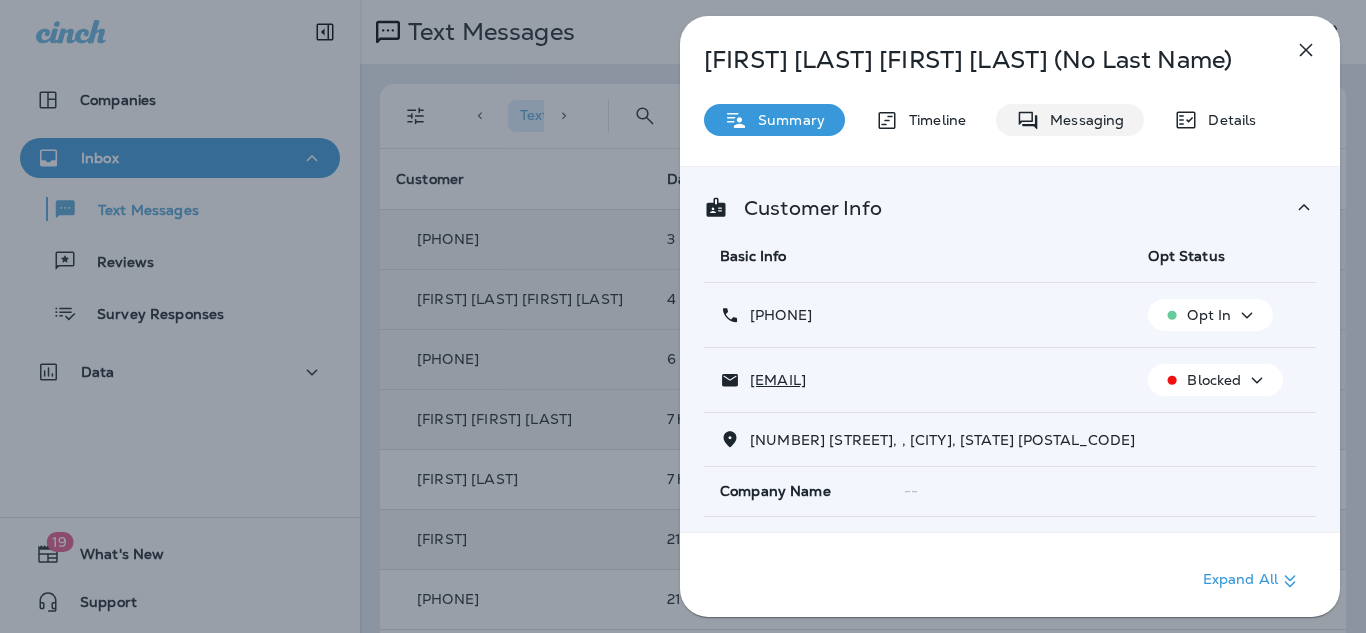 click 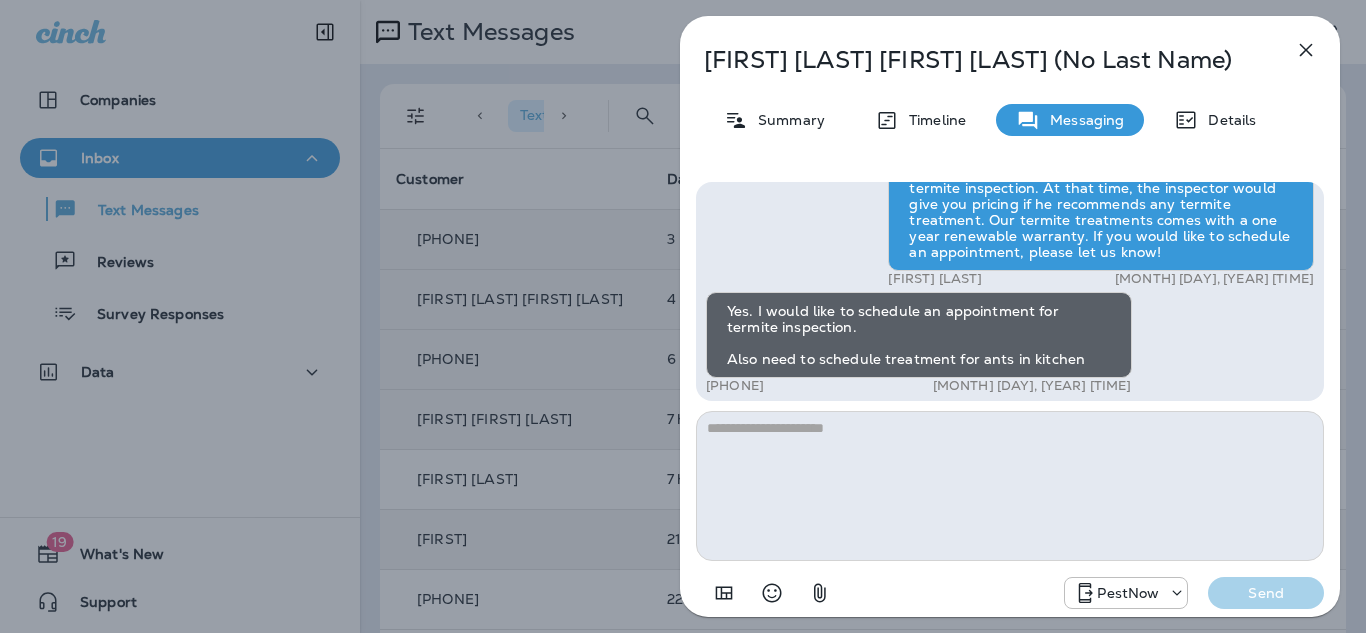 scroll, scrollTop: 0, scrollLeft: 0, axis: both 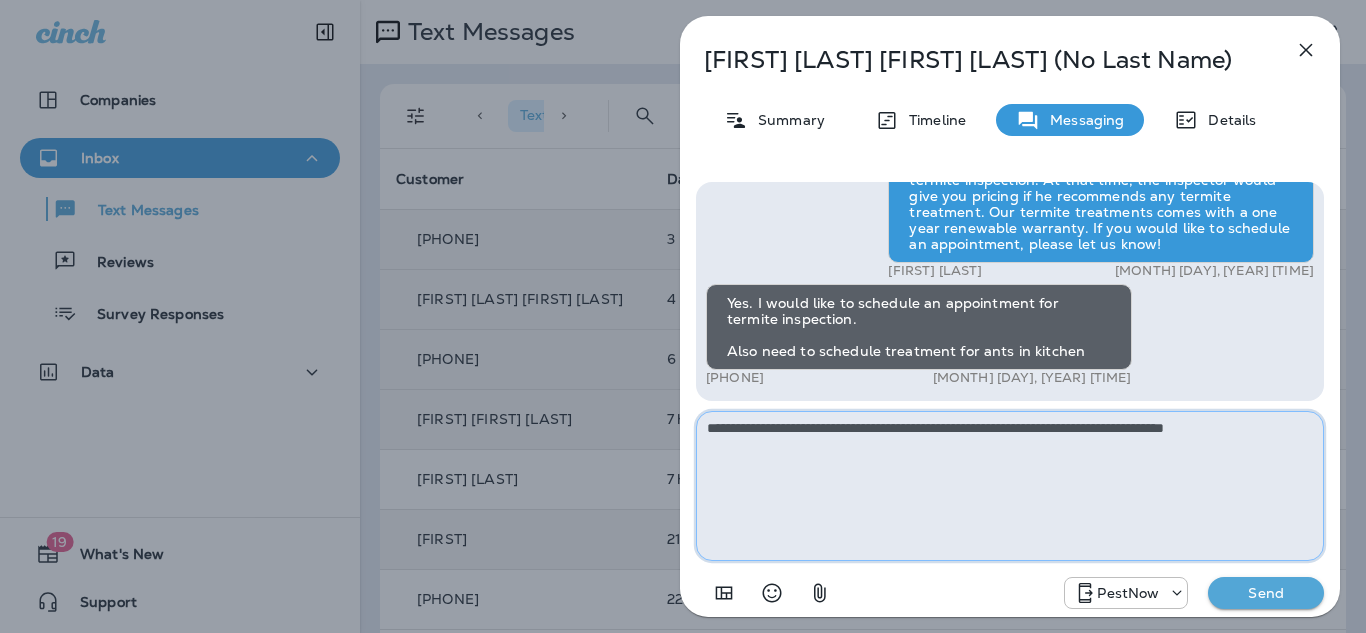 paste on "**********" 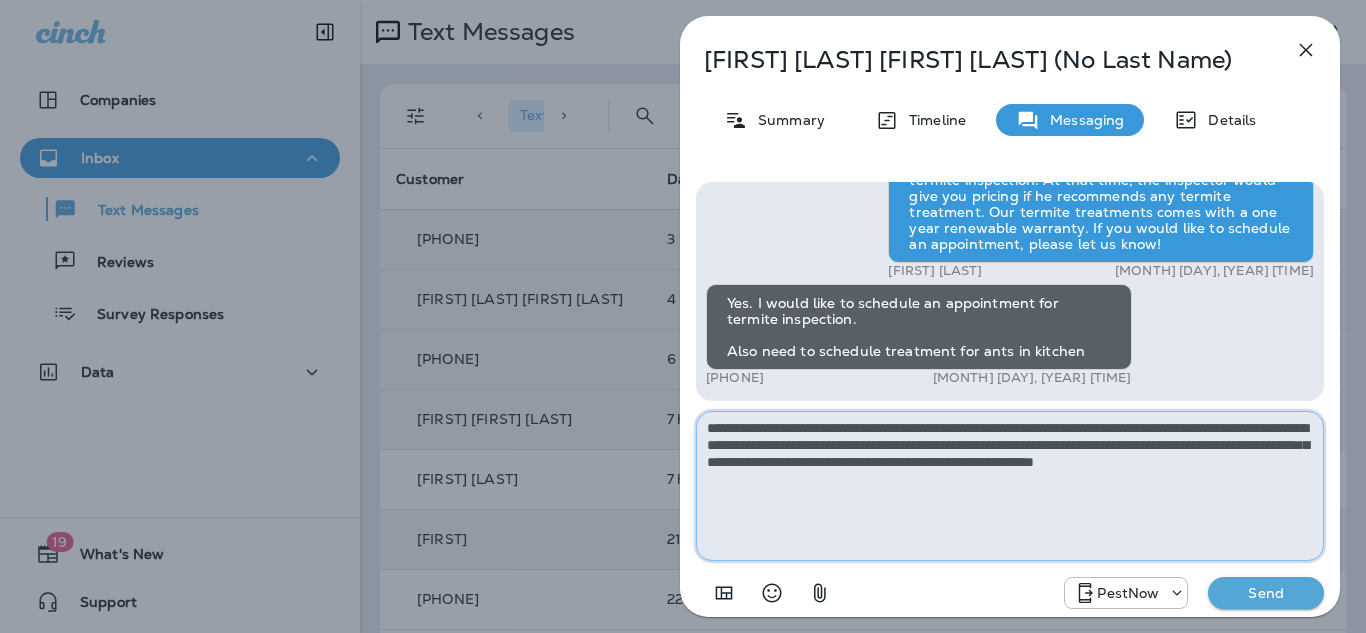 type on "**********" 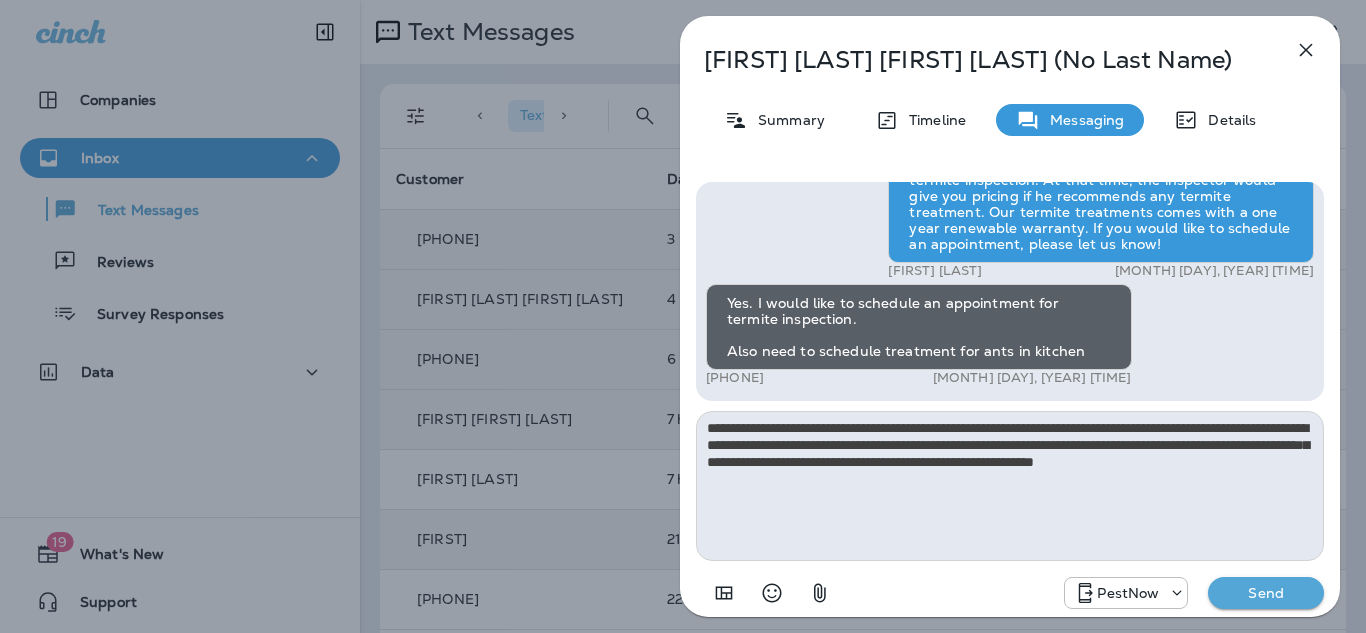 click on "Send" at bounding box center [1266, 593] 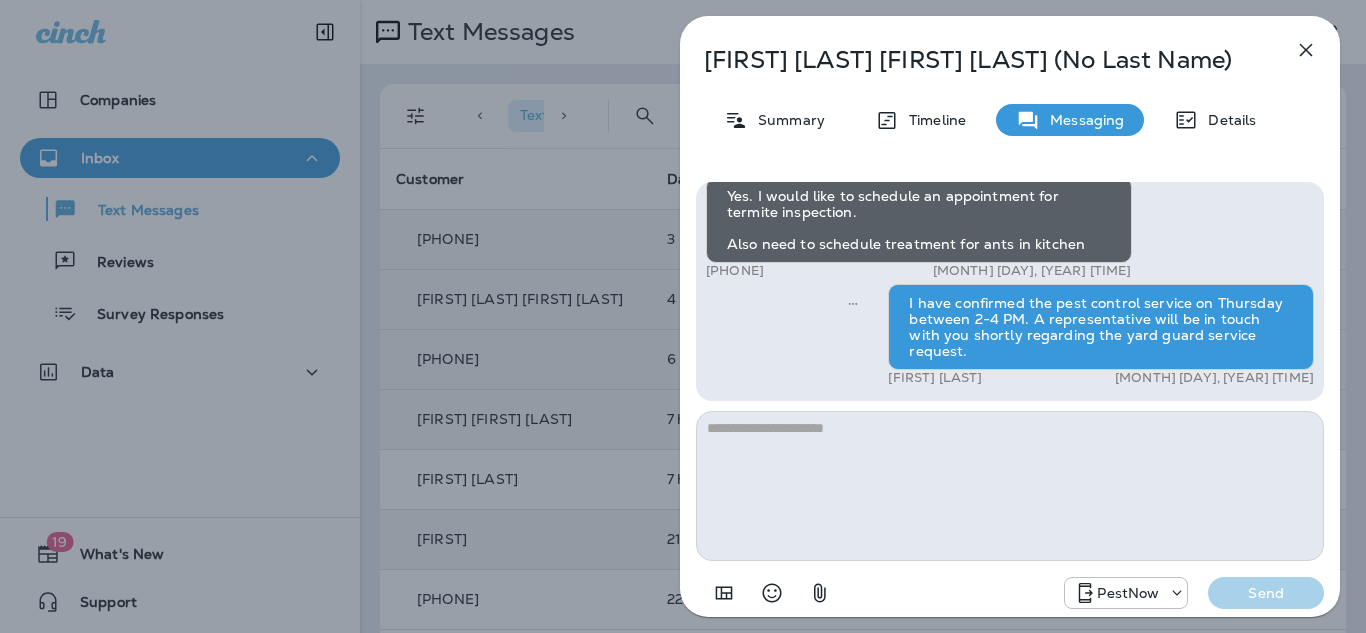drag, startPoint x: 1303, startPoint y: 46, endPoint x: 1192, endPoint y: 282, distance: 260.8007 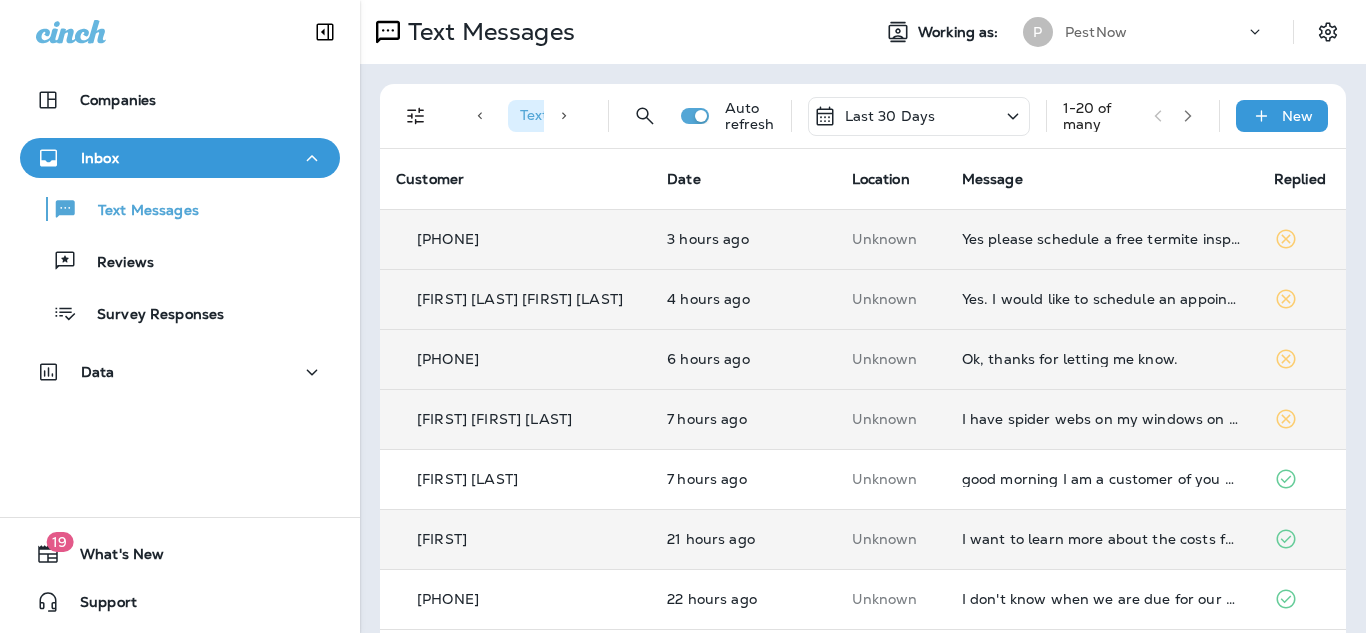 click on "Yes please schedule a free termite inspection." at bounding box center [1102, 239] 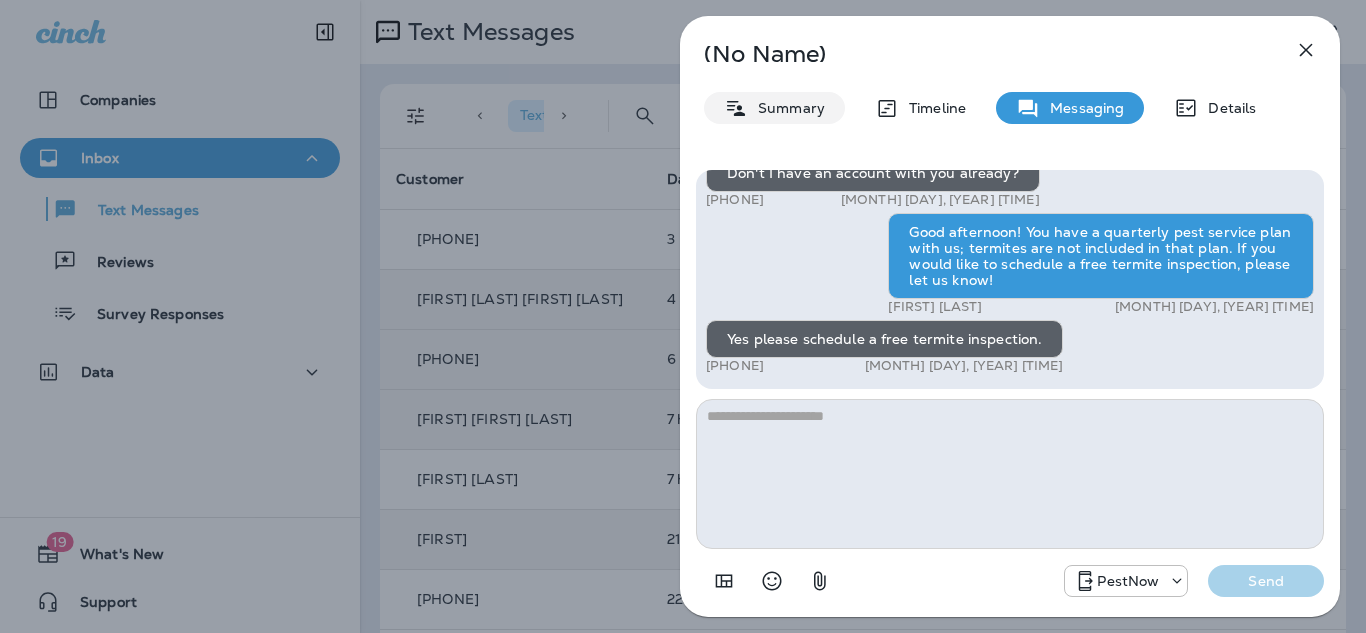 click on "Summary" at bounding box center (786, 108) 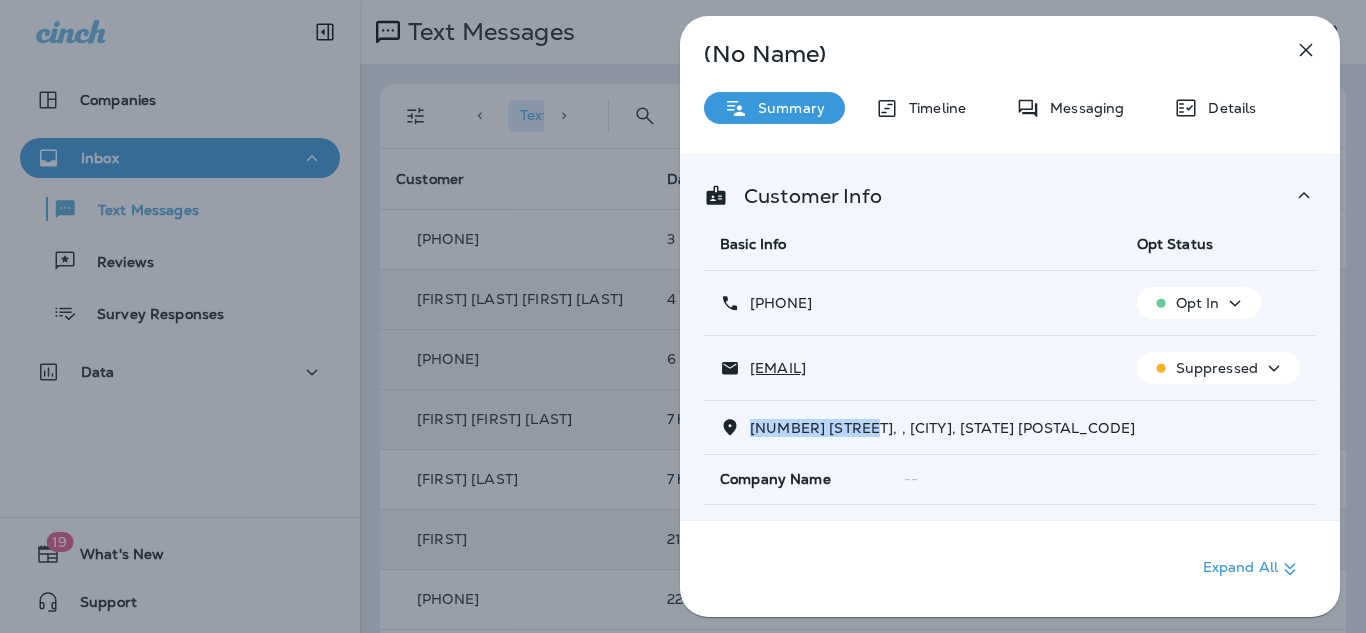 drag, startPoint x: 883, startPoint y: 425, endPoint x: 750, endPoint y: 425, distance: 133 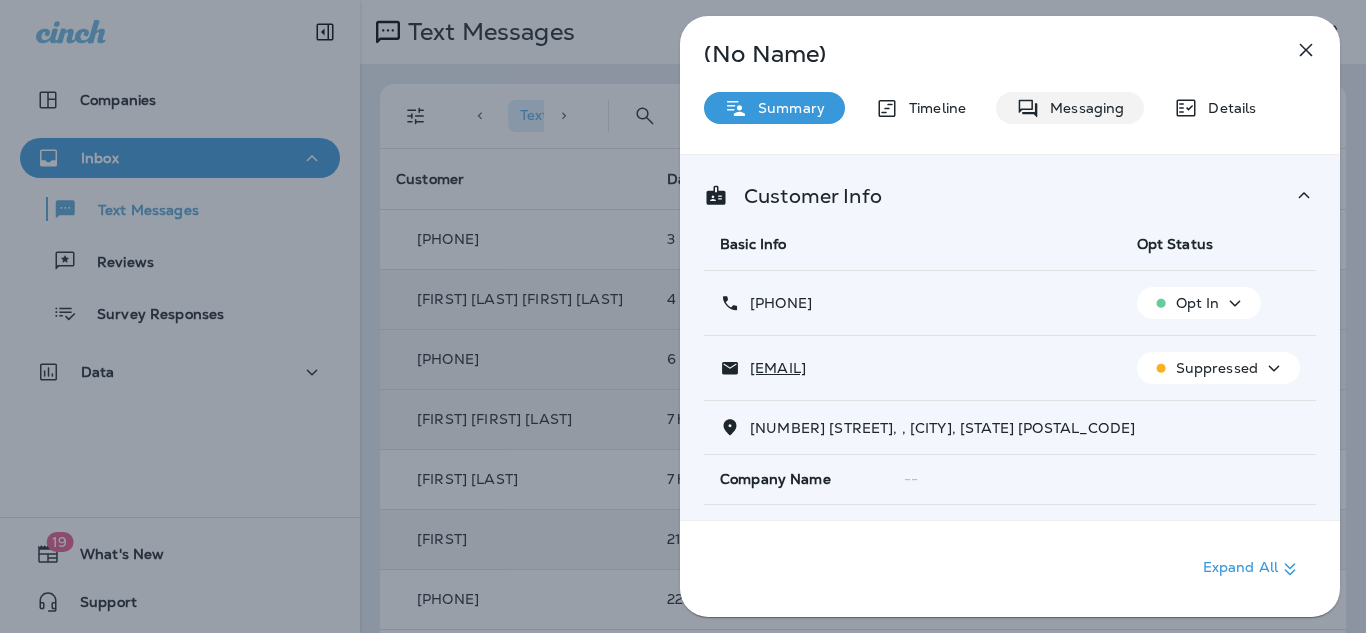 click on "Messaging" at bounding box center [1082, 108] 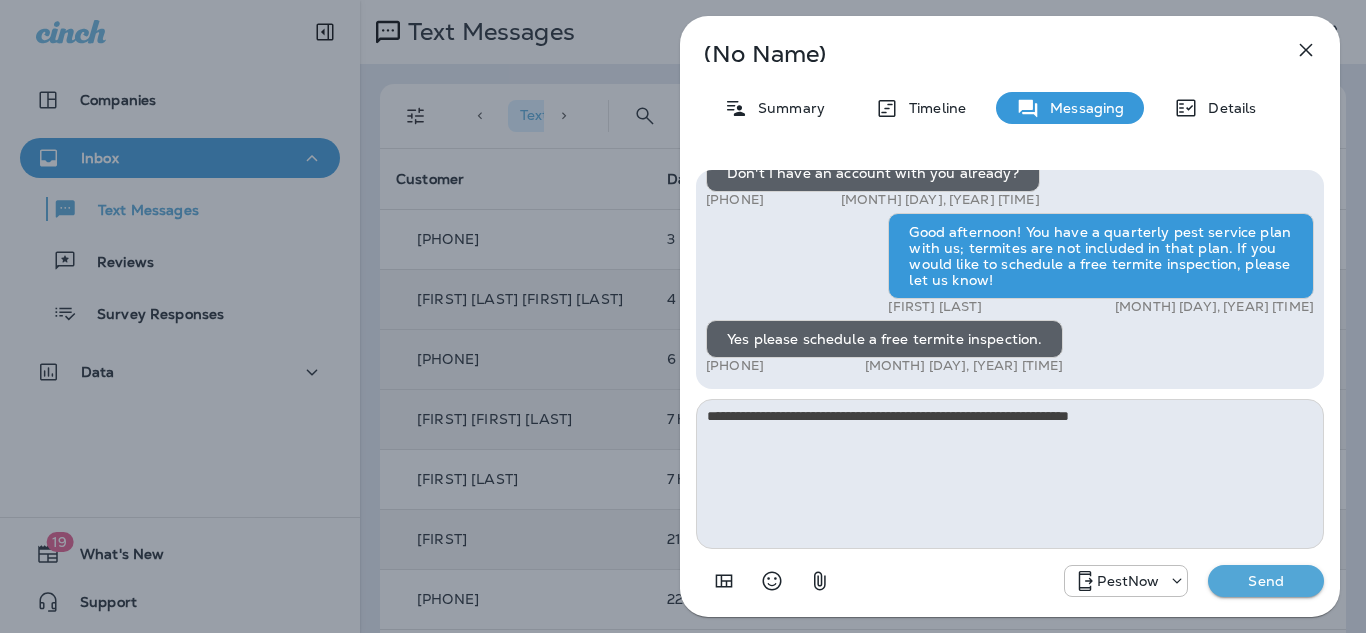 type on "**********" 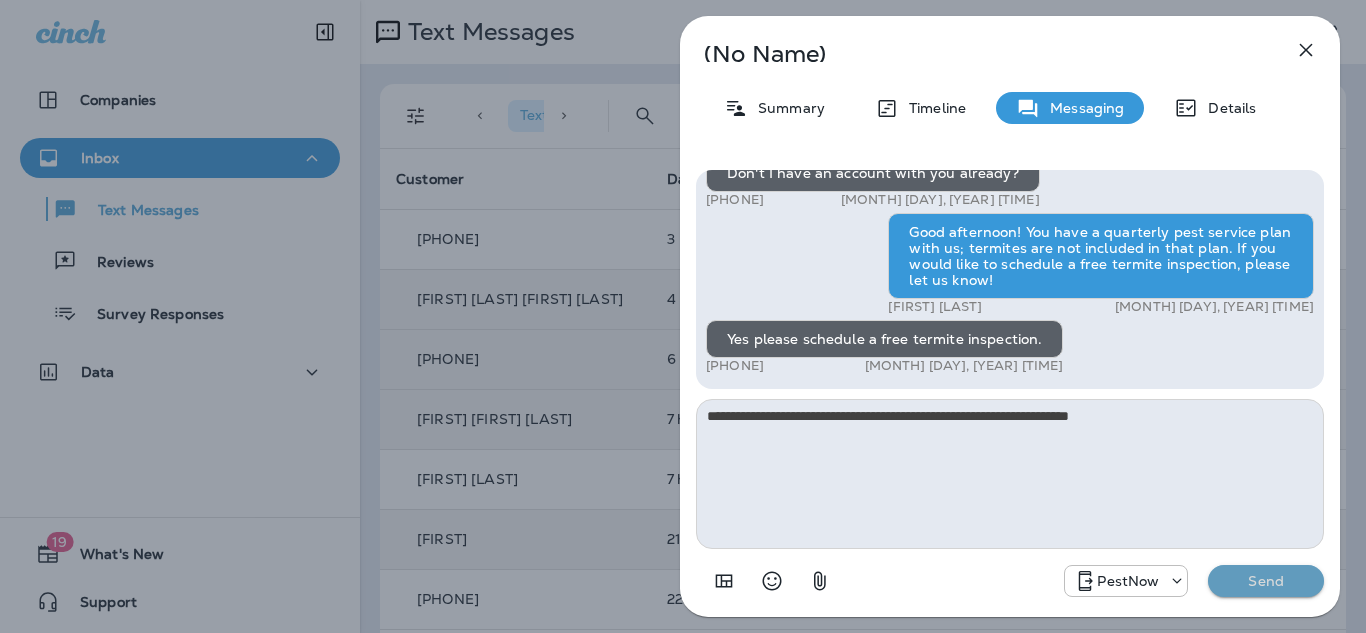 click on "Send" at bounding box center (1266, 581) 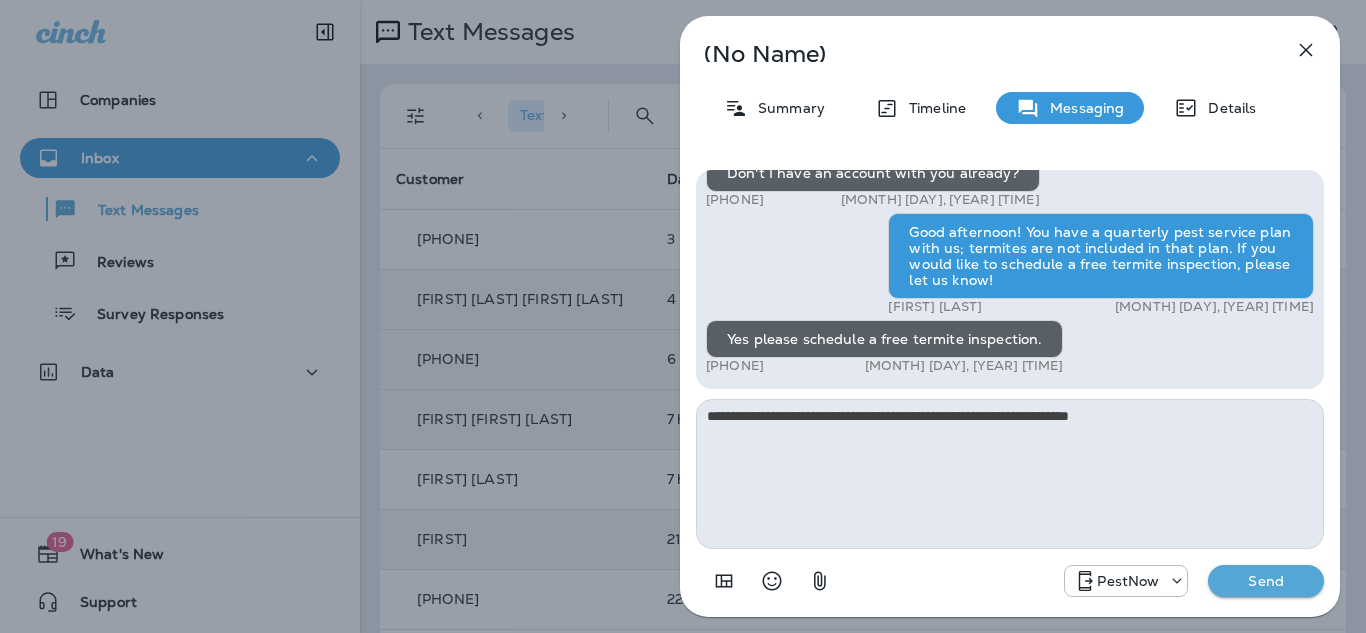 type 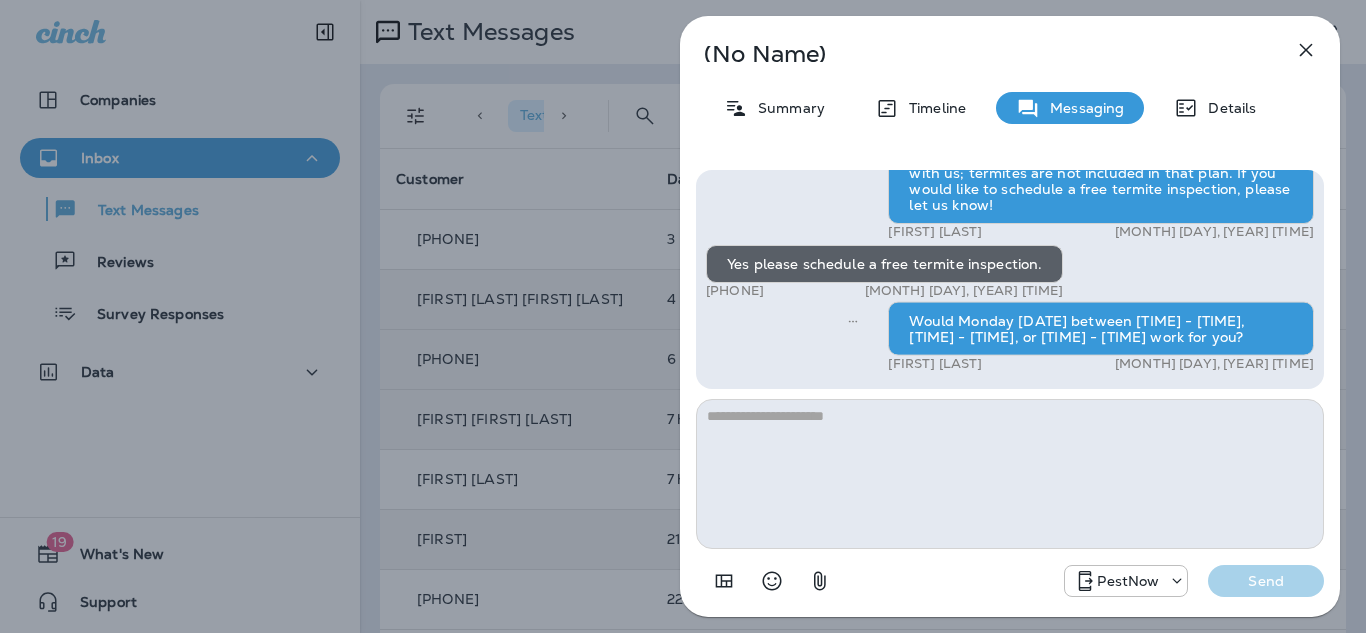 click 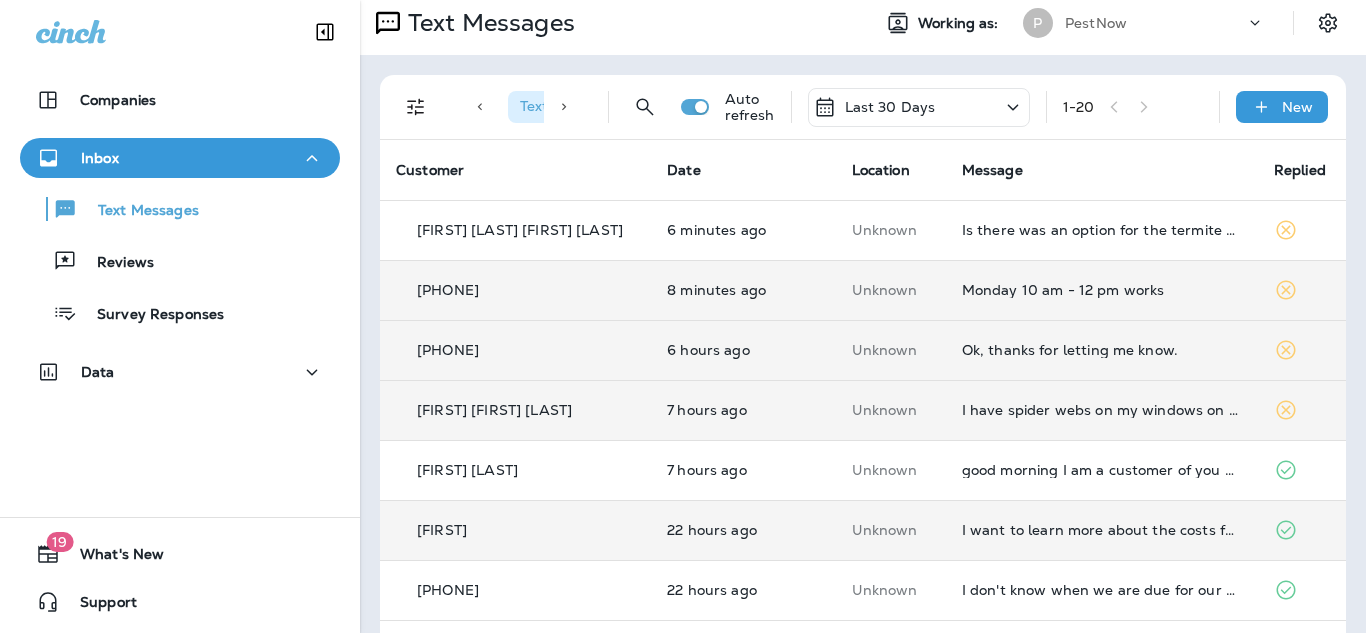 scroll, scrollTop: 20, scrollLeft: 0, axis: vertical 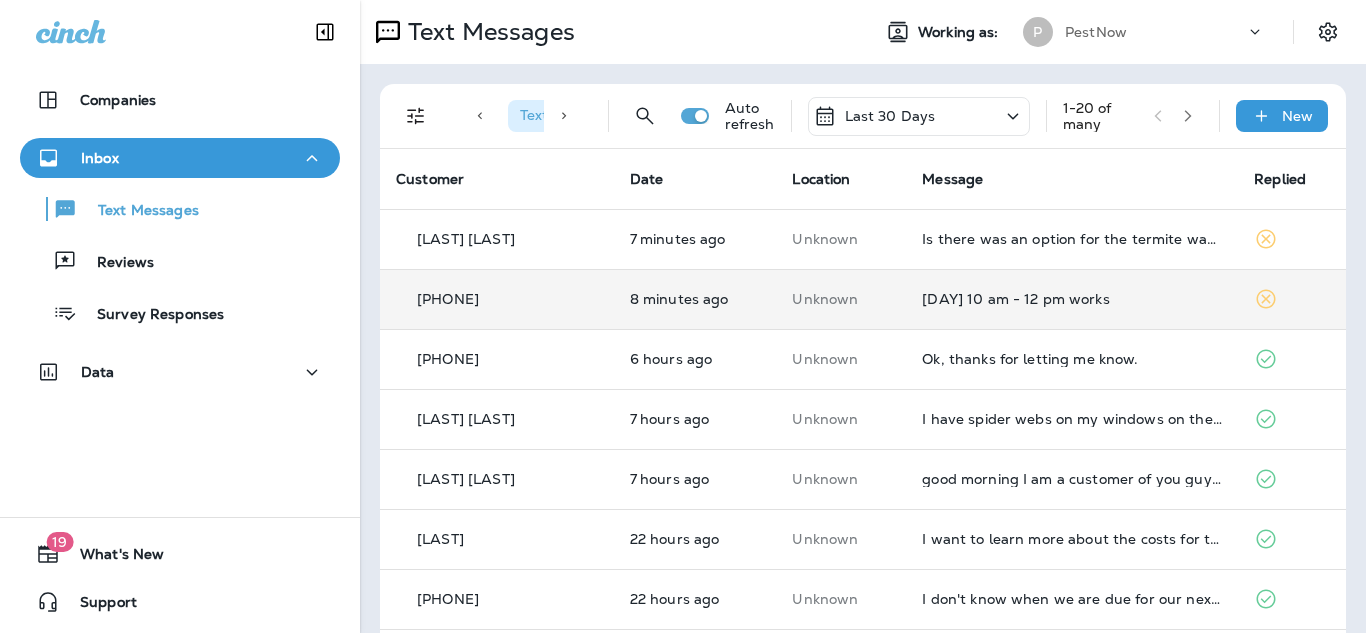 click on "[DAY] 10 am - 12 pm works" at bounding box center [1072, 299] 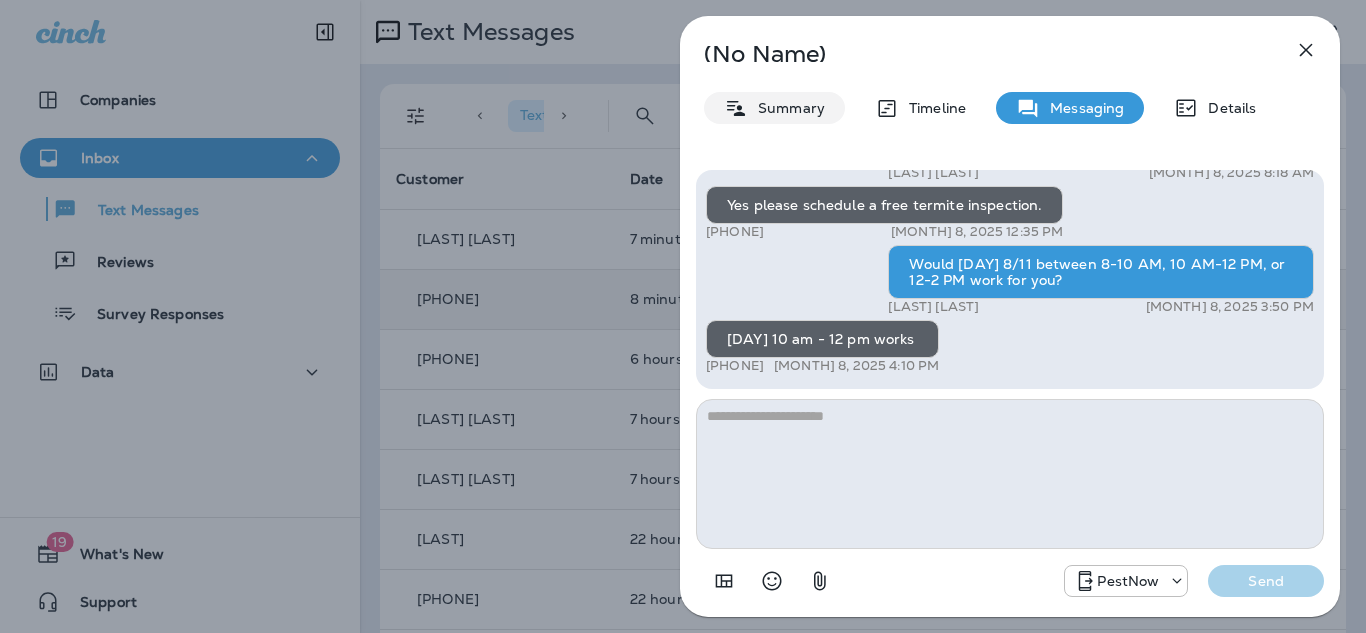 click on "Summary" at bounding box center [786, 108] 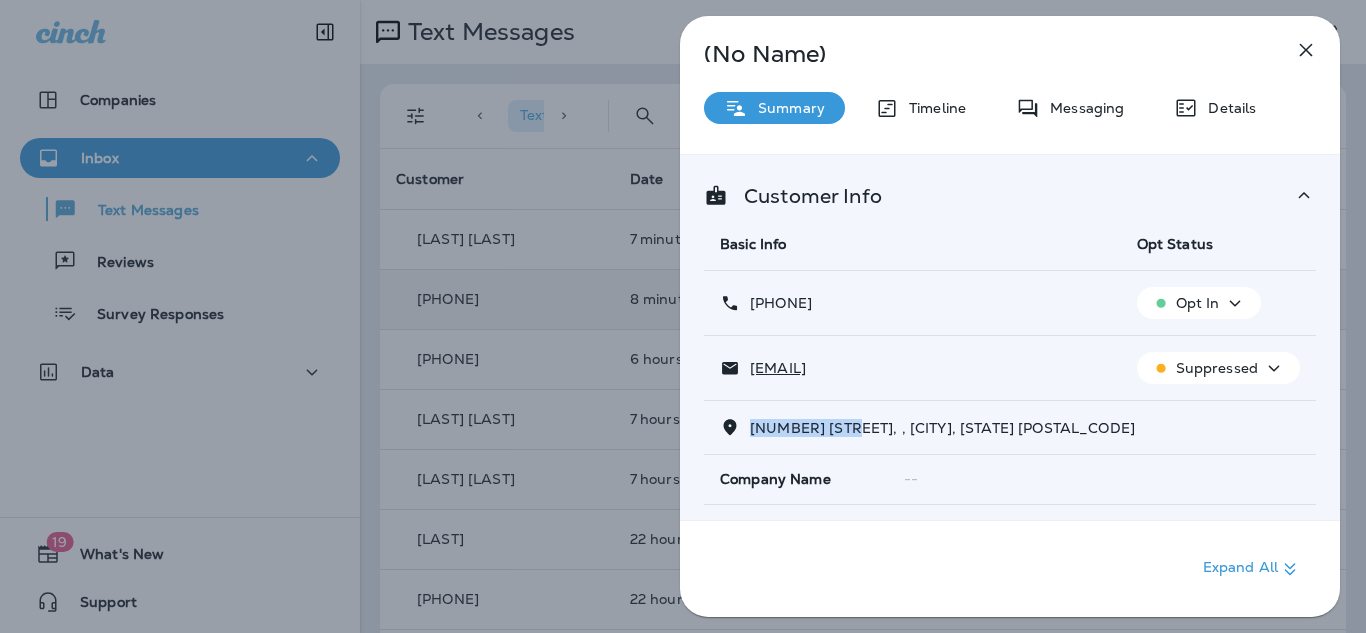 drag, startPoint x: 867, startPoint y: 425, endPoint x: 749, endPoint y: 430, distance: 118.10589 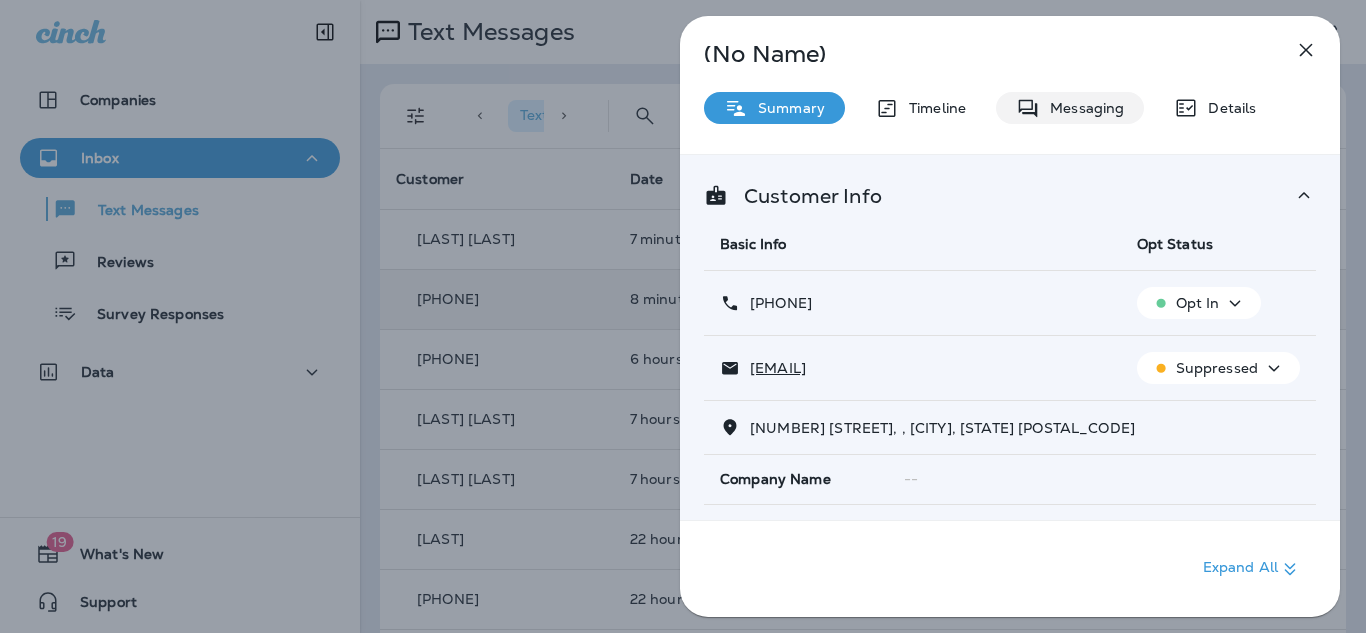 click on "Messaging" at bounding box center (1082, 108) 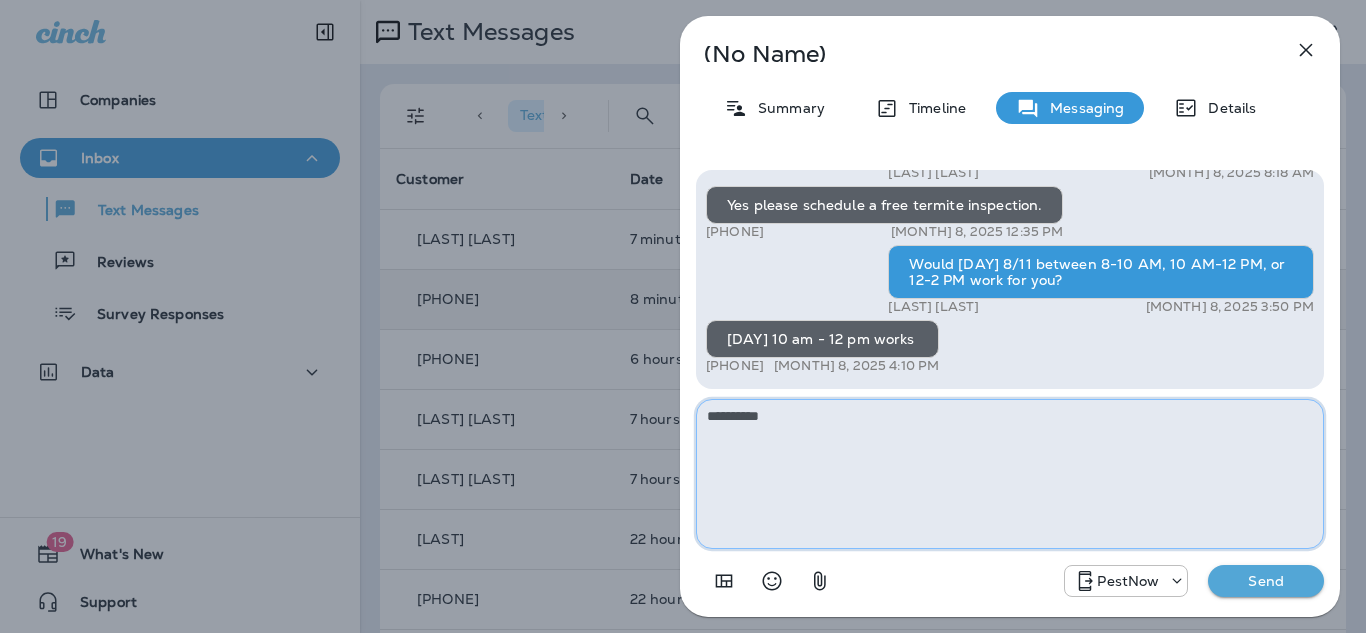 type on "**********" 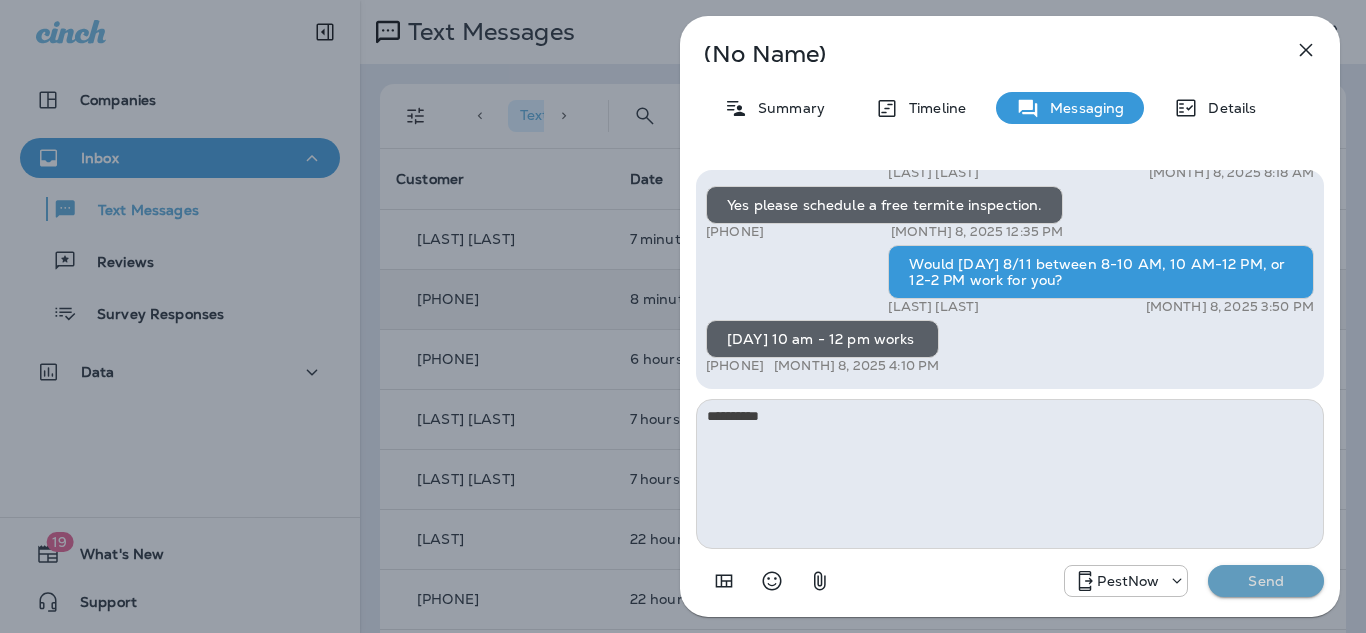 click on "Send" at bounding box center (1266, 581) 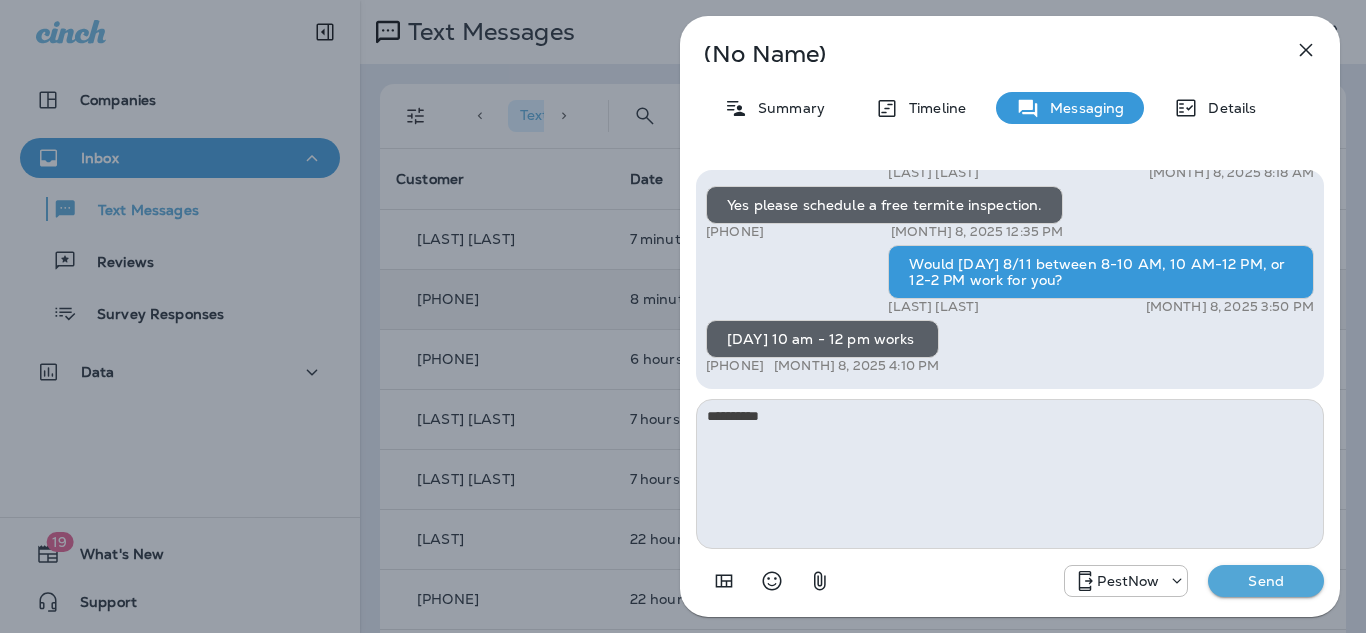 type 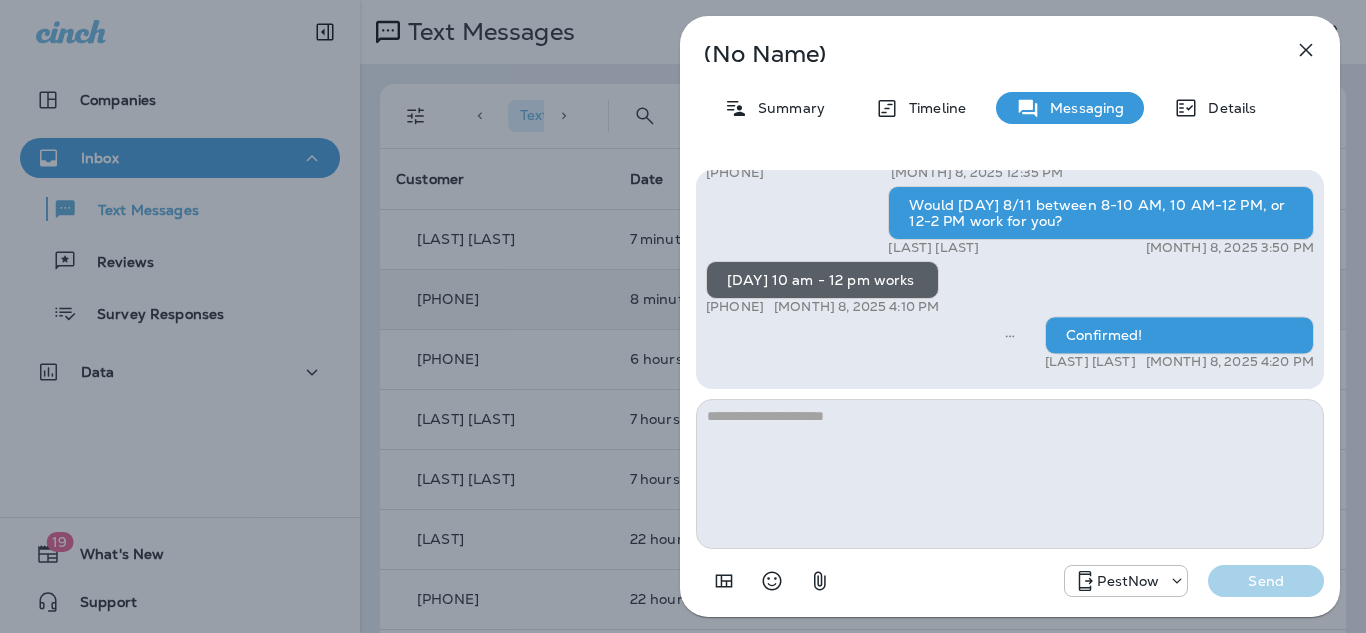 click 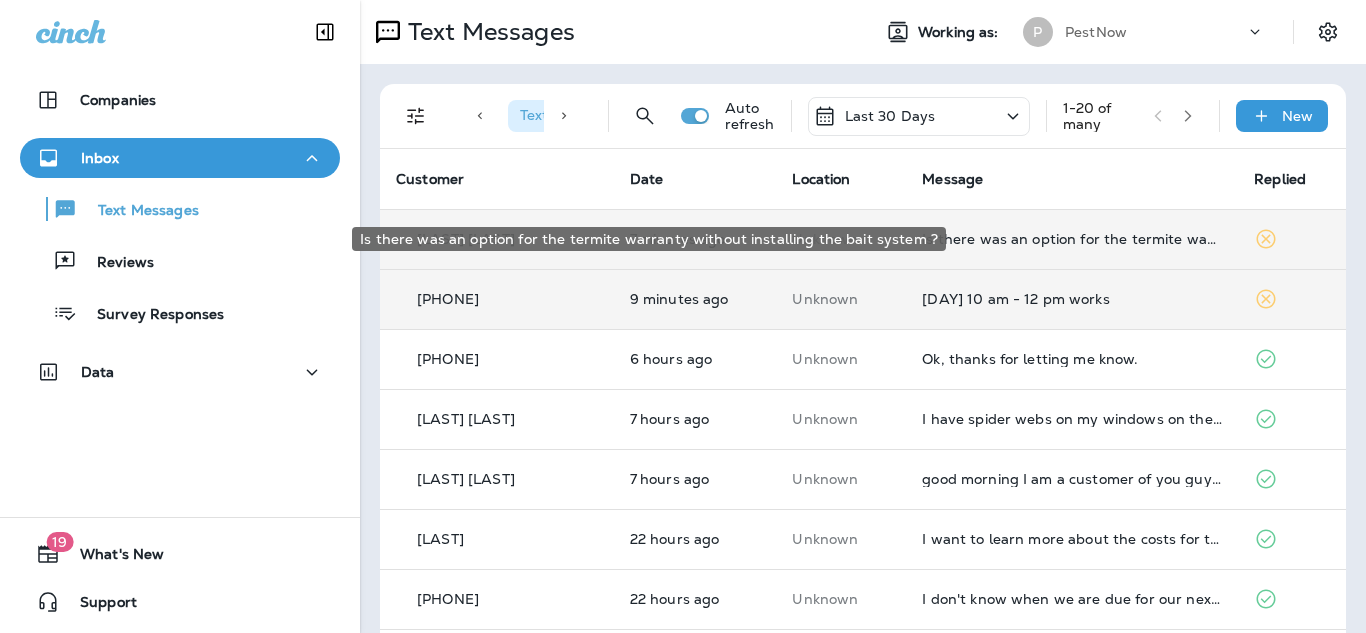click on "Is there was an option for the termite warranty without installing the bait system ?" at bounding box center (1072, 239) 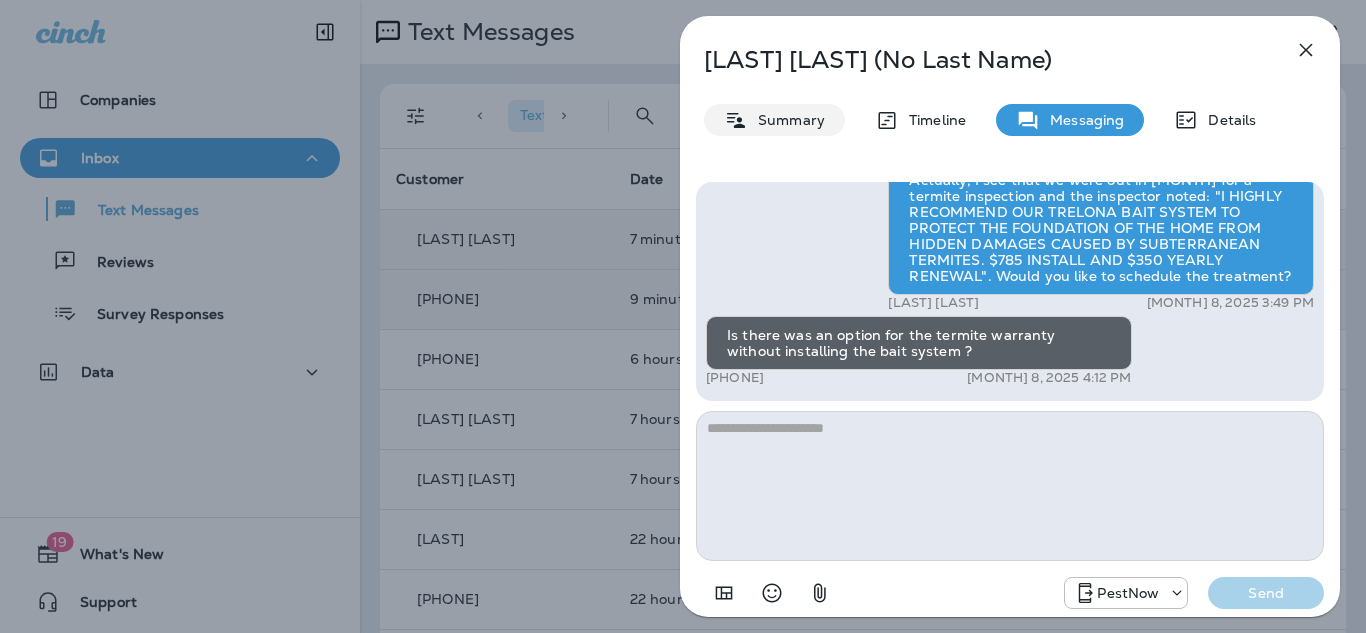 click on "Summary" at bounding box center [786, 120] 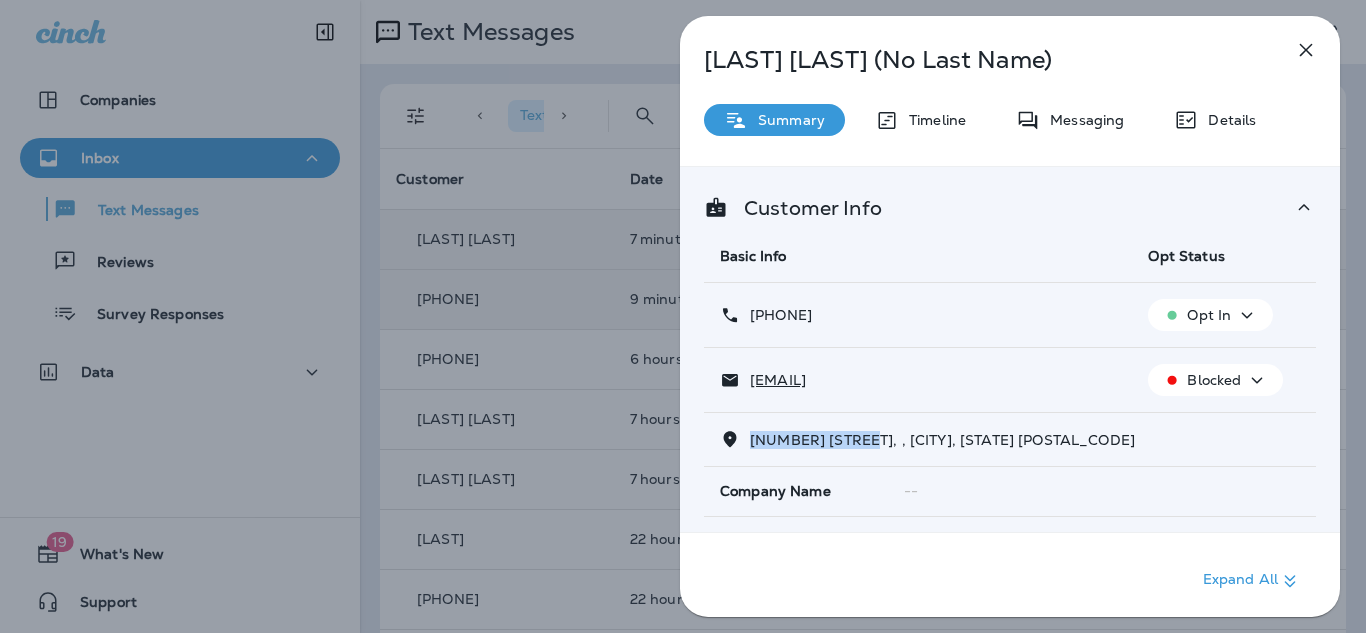 drag, startPoint x: 866, startPoint y: 442, endPoint x: 753, endPoint y: 452, distance: 113.44161 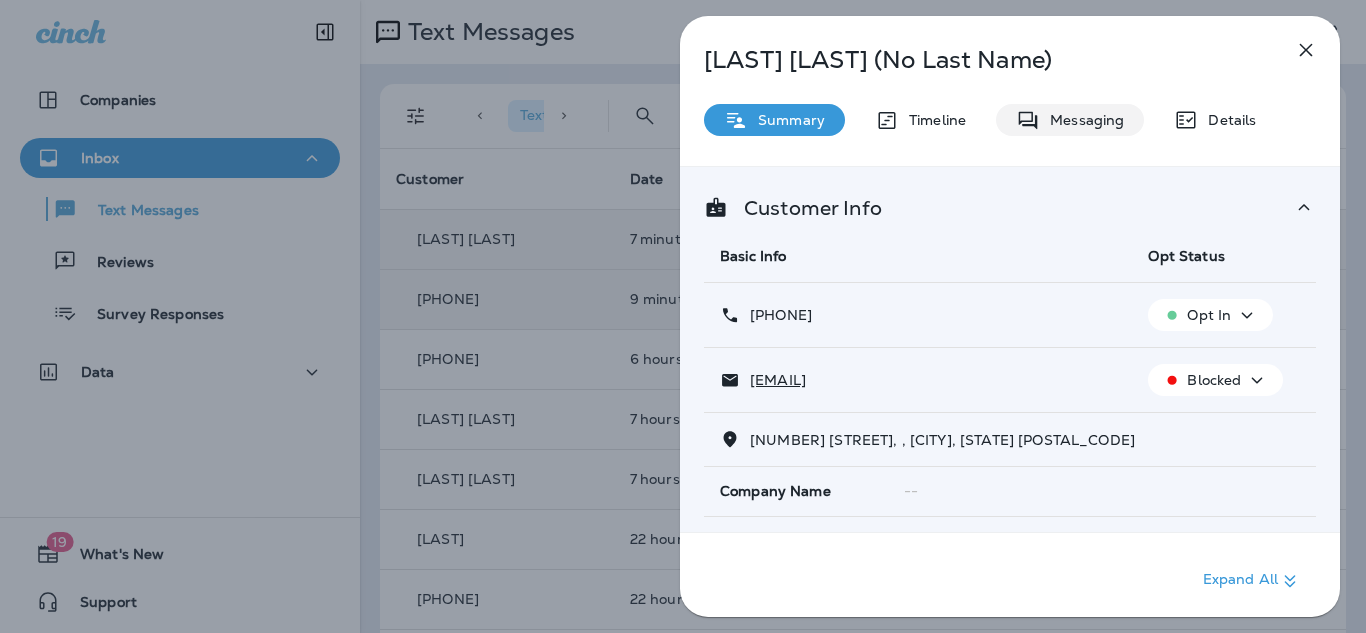 click on "Messaging" at bounding box center [1082, 120] 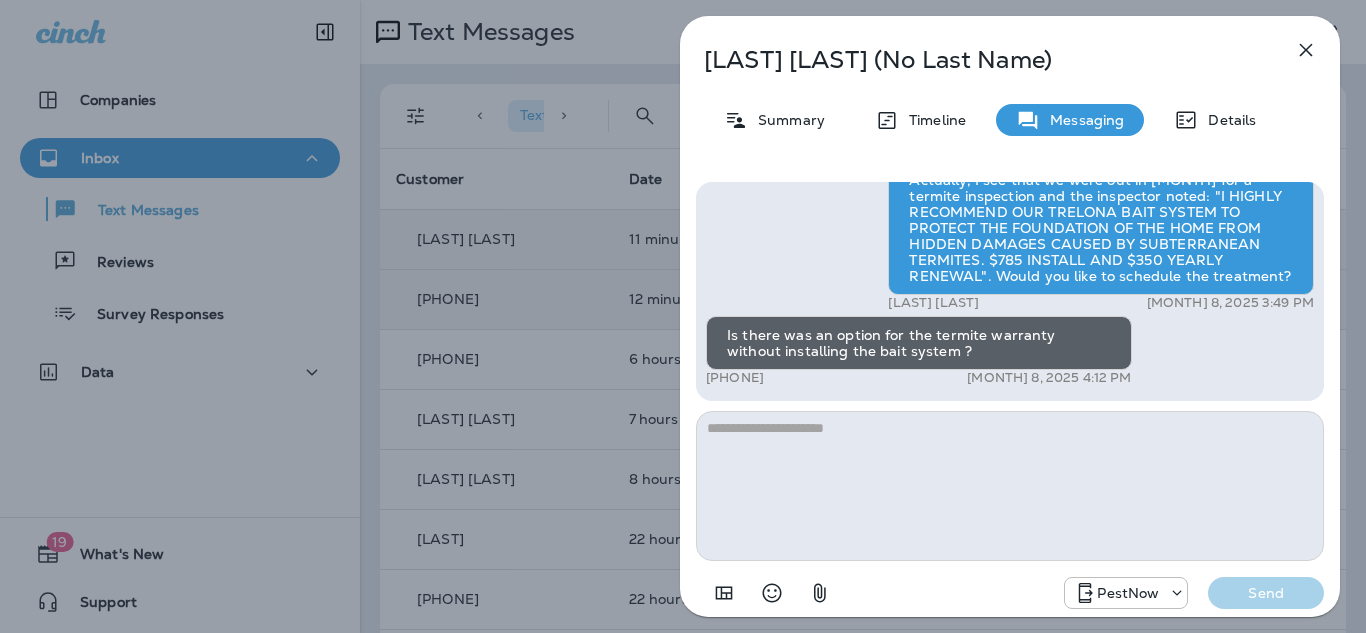 click 